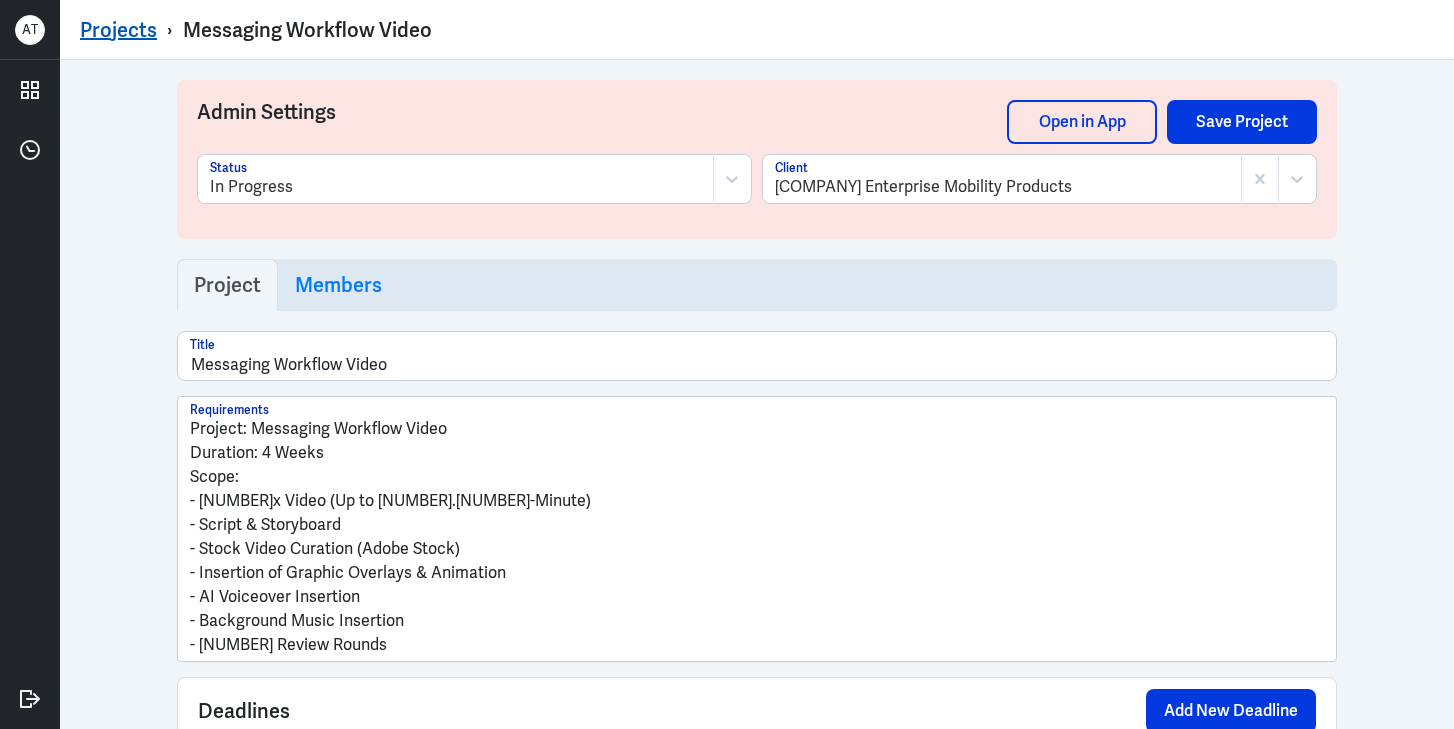 scroll, scrollTop: 0, scrollLeft: 0, axis: both 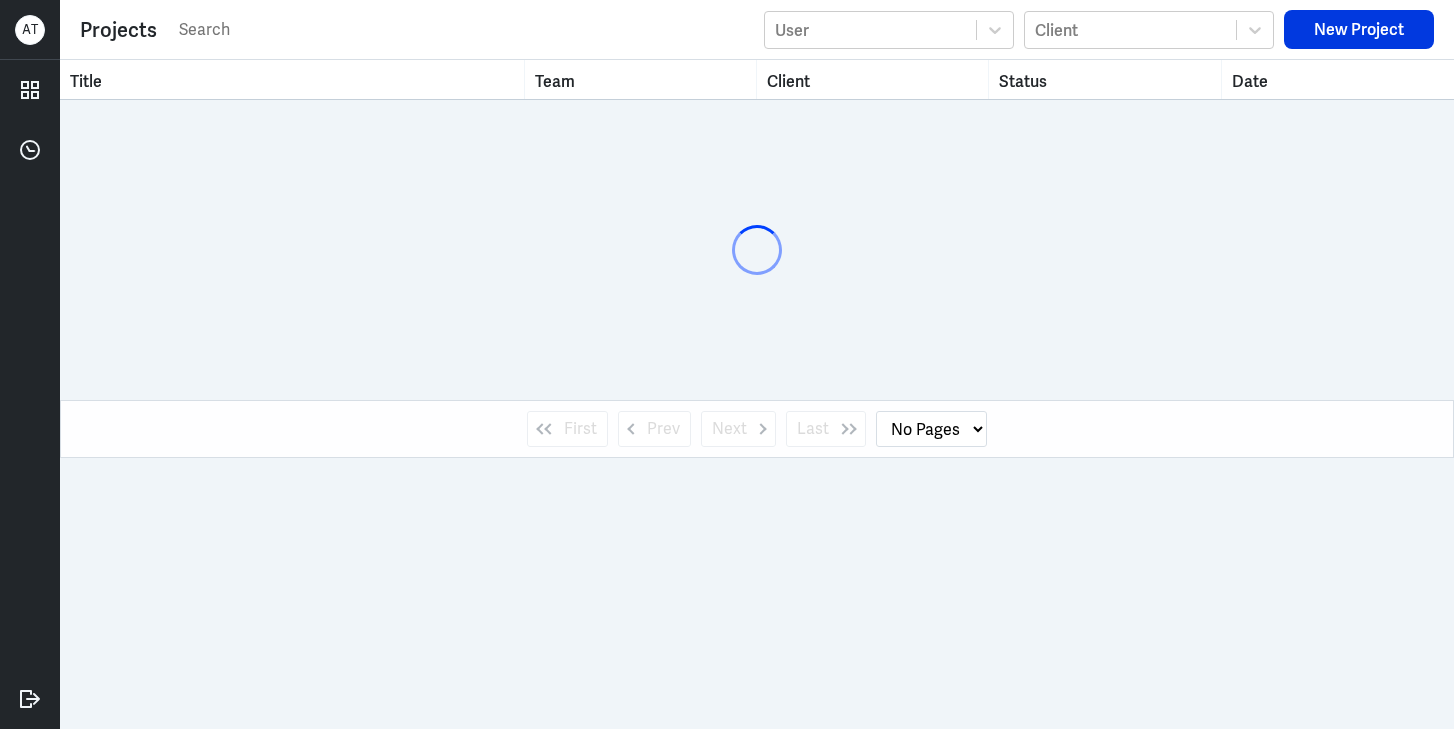 select on "1" 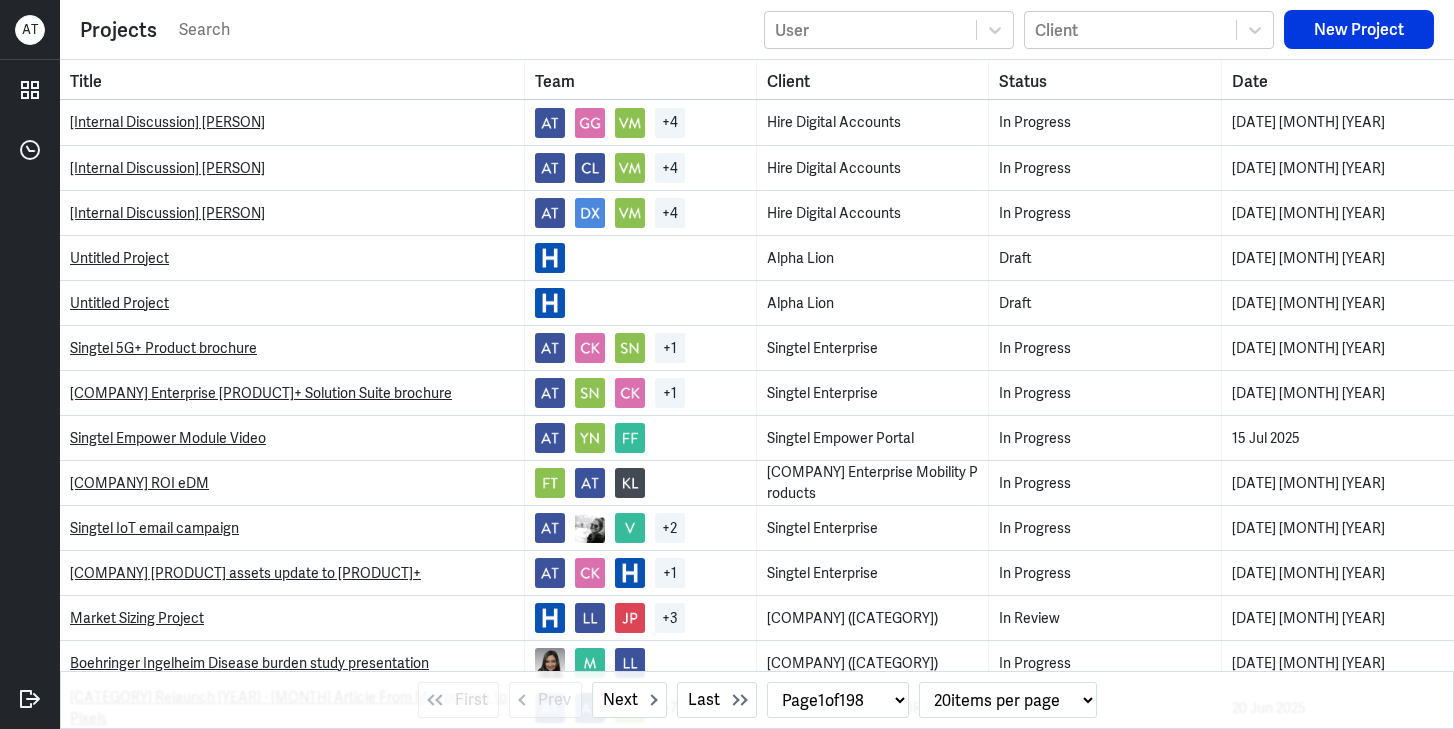 click at bounding box center (465, 30) 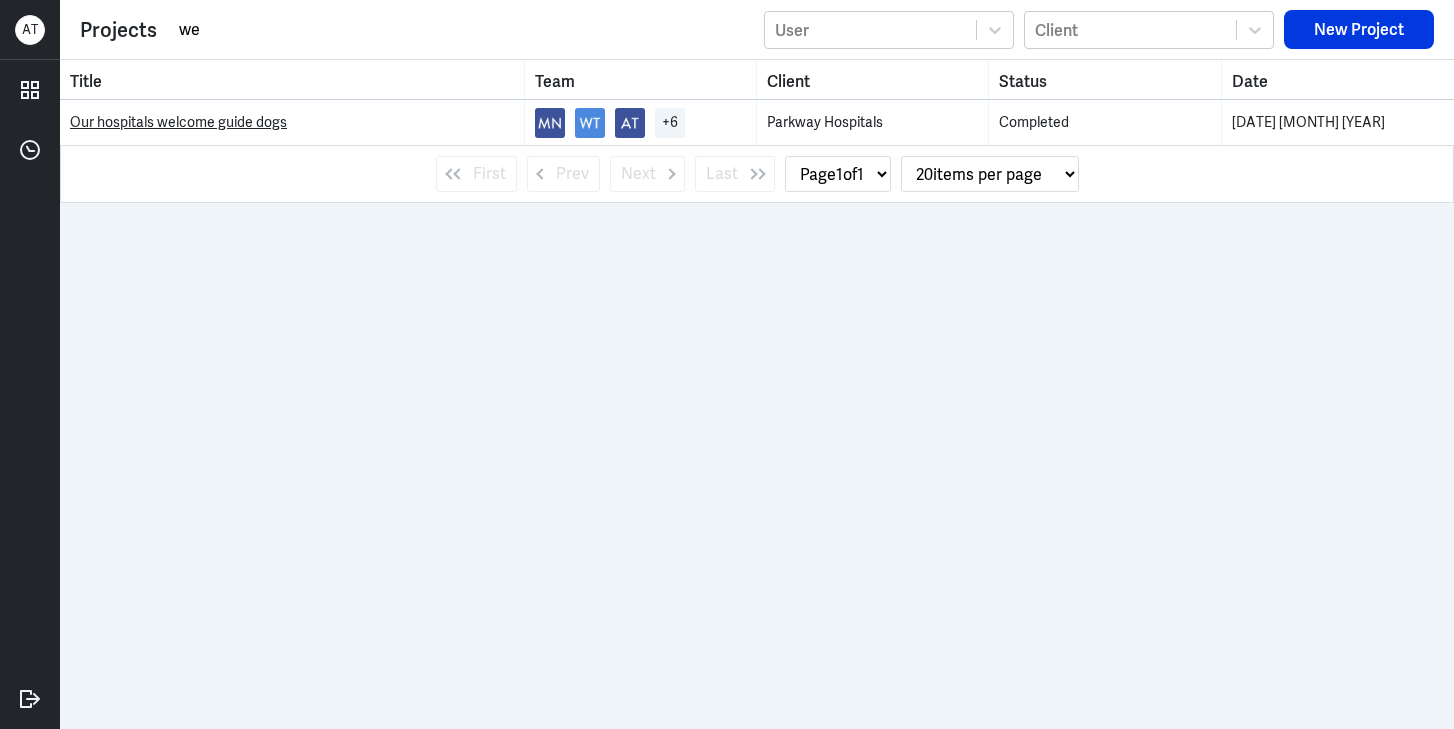 type on "w" 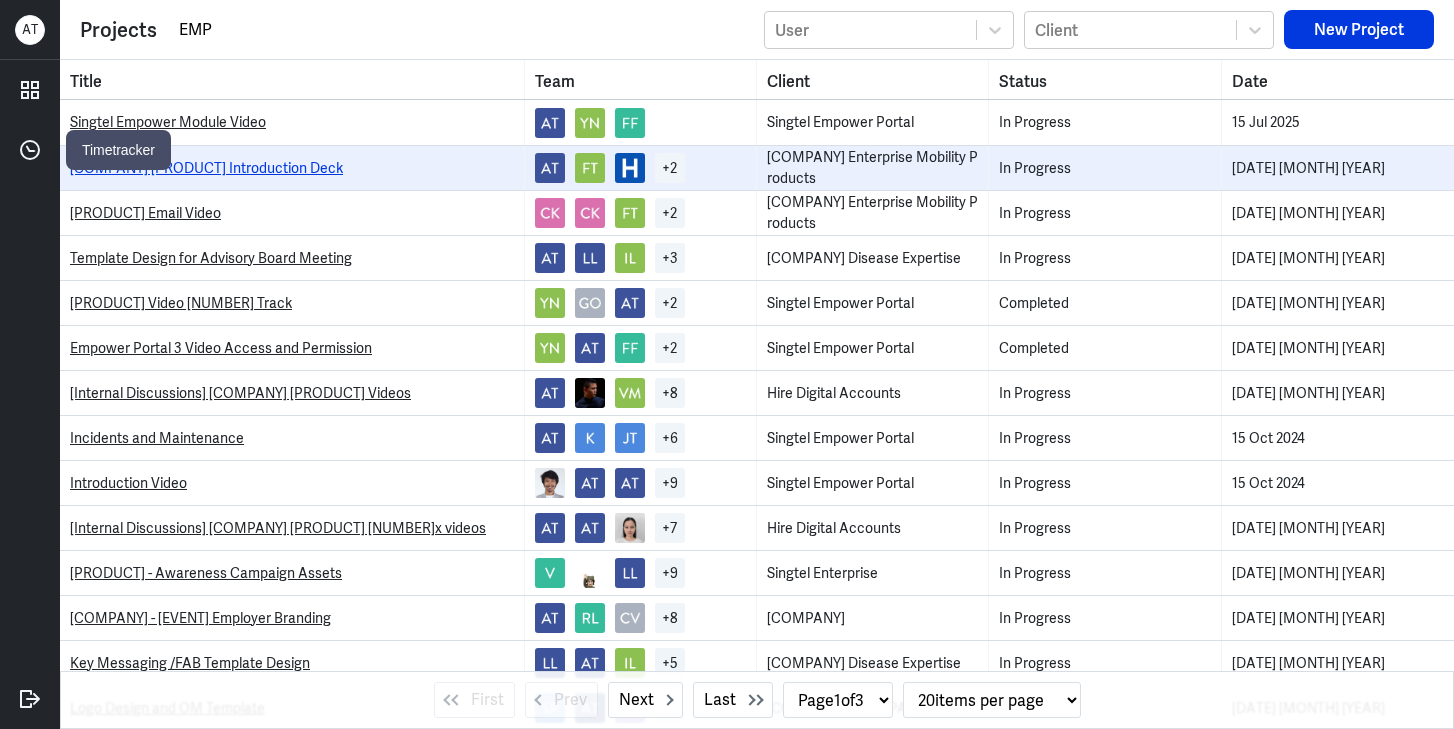 type on "EMP" 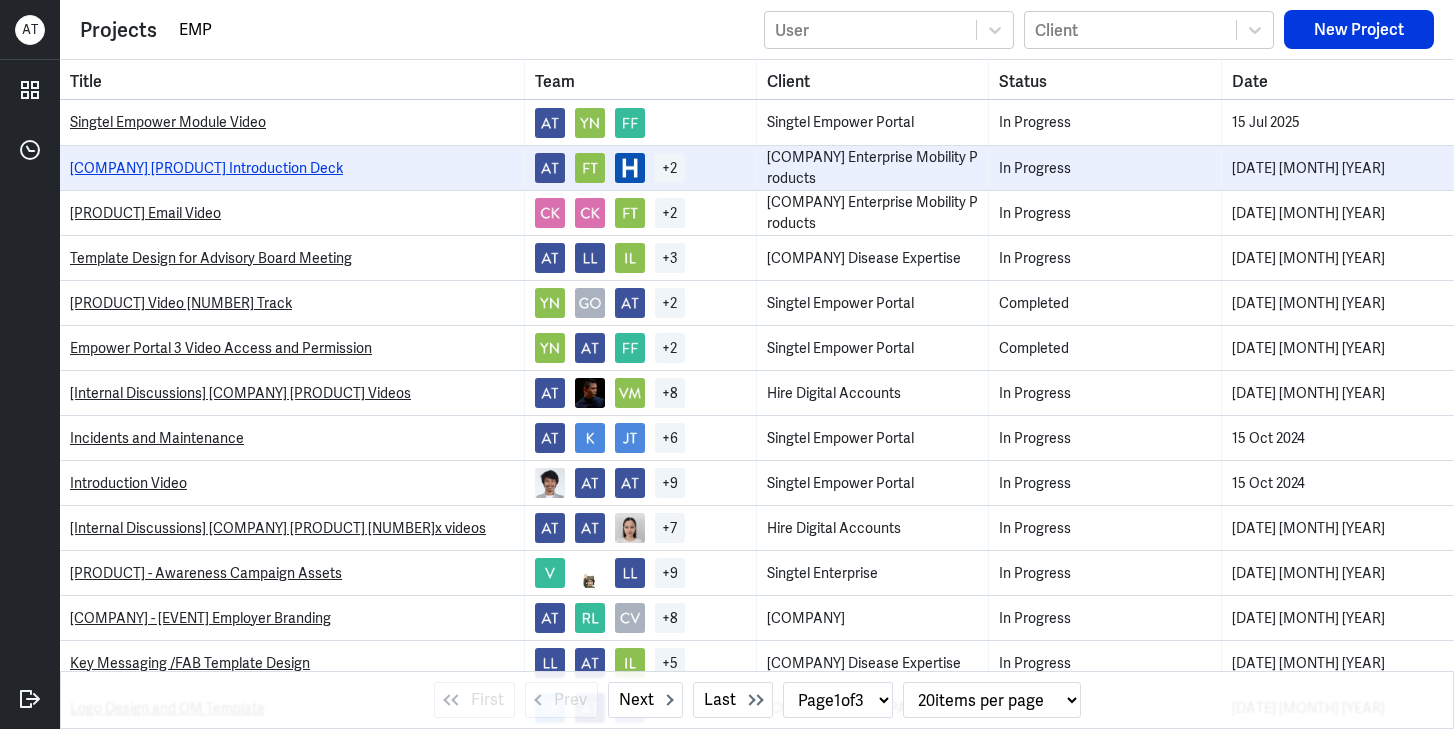 click on "[COMPANY] [PRODUCT] Introduction Deck" at bounding box center (206, 168) 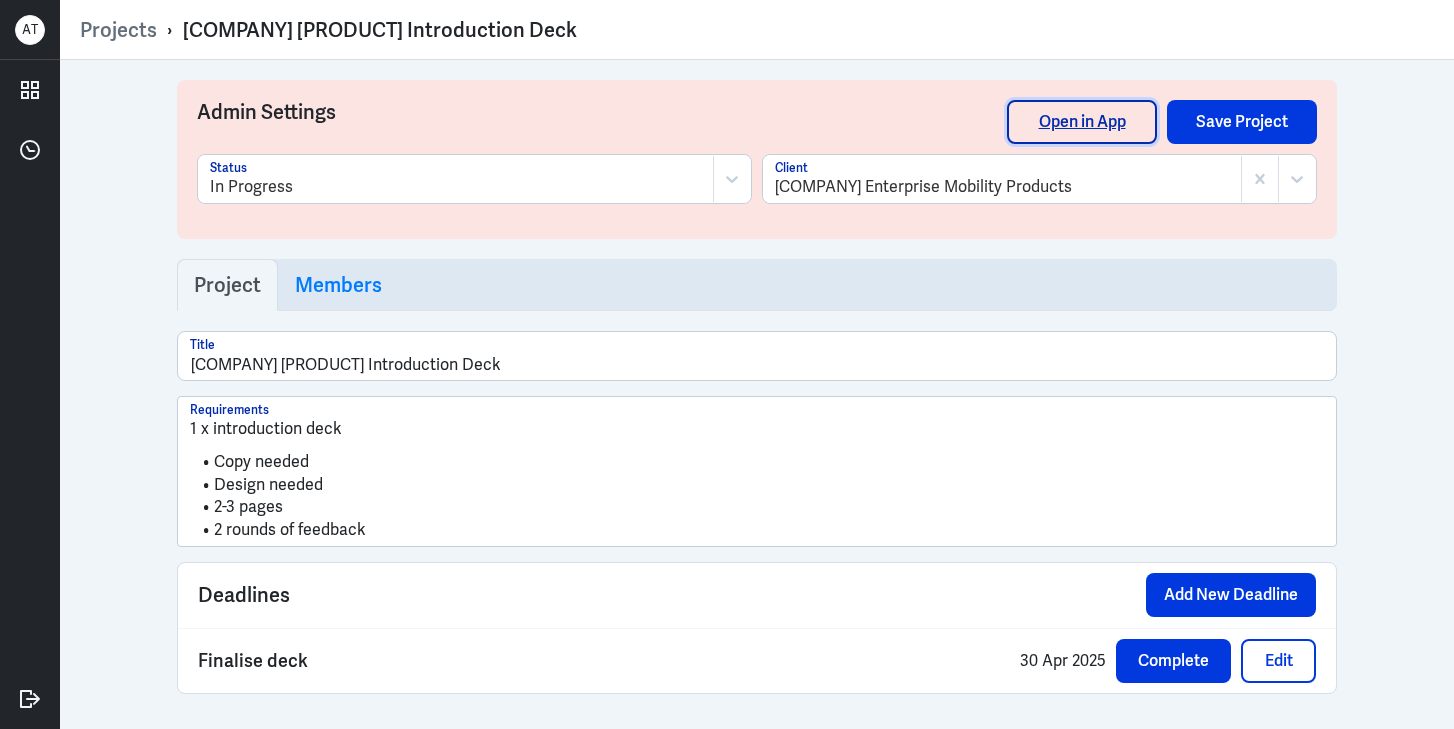click on "Open in App" at bounding box center [1082, 122] 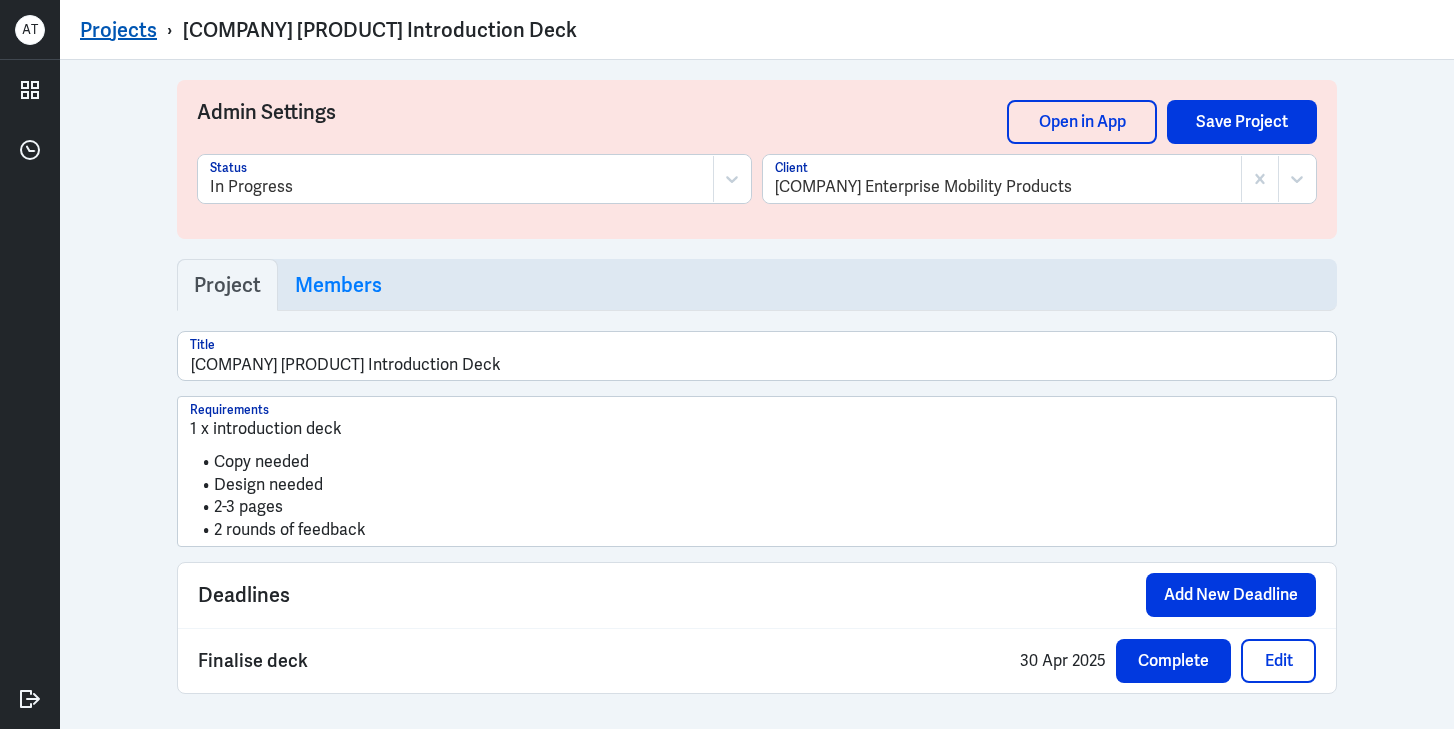 click on "Projects" at bounding box center [118, 30] 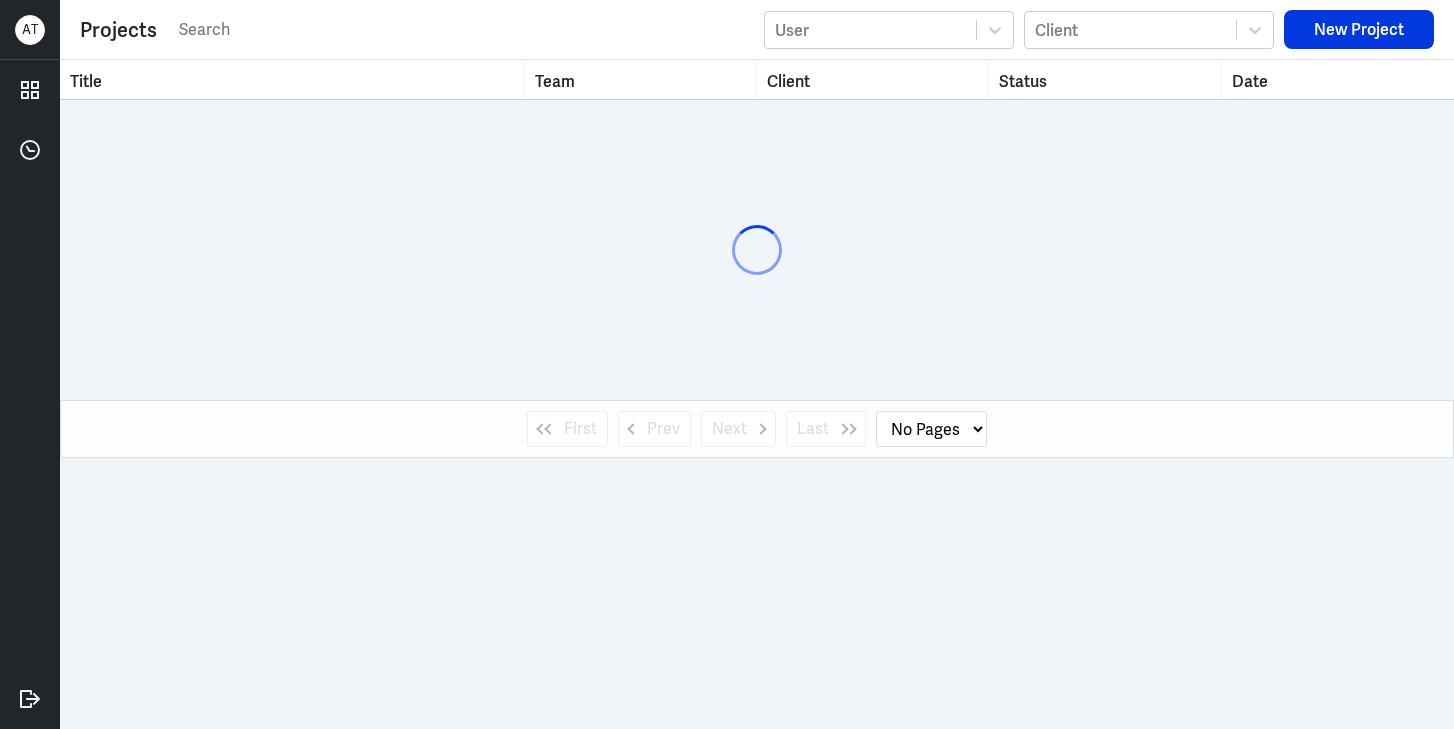 select on "1" 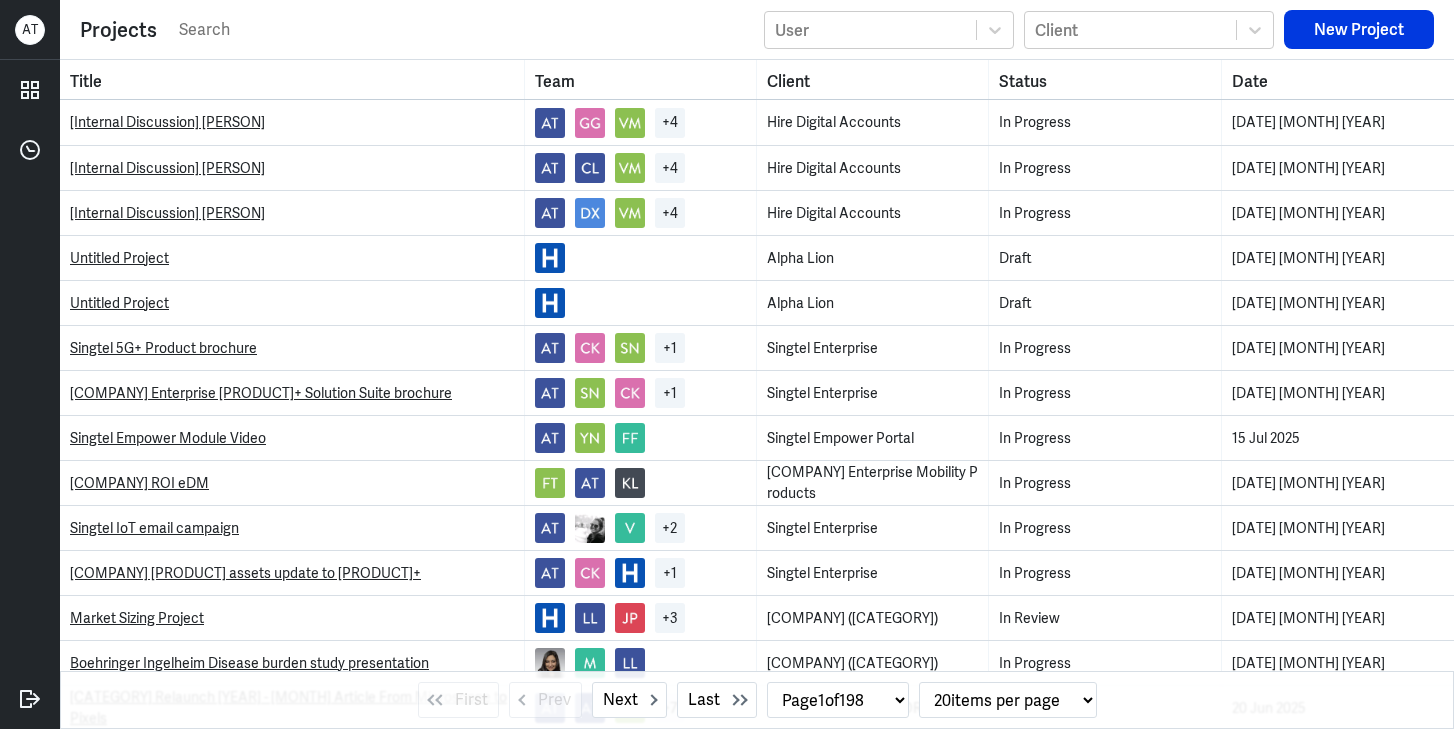 click at bounding box center (465, 30) 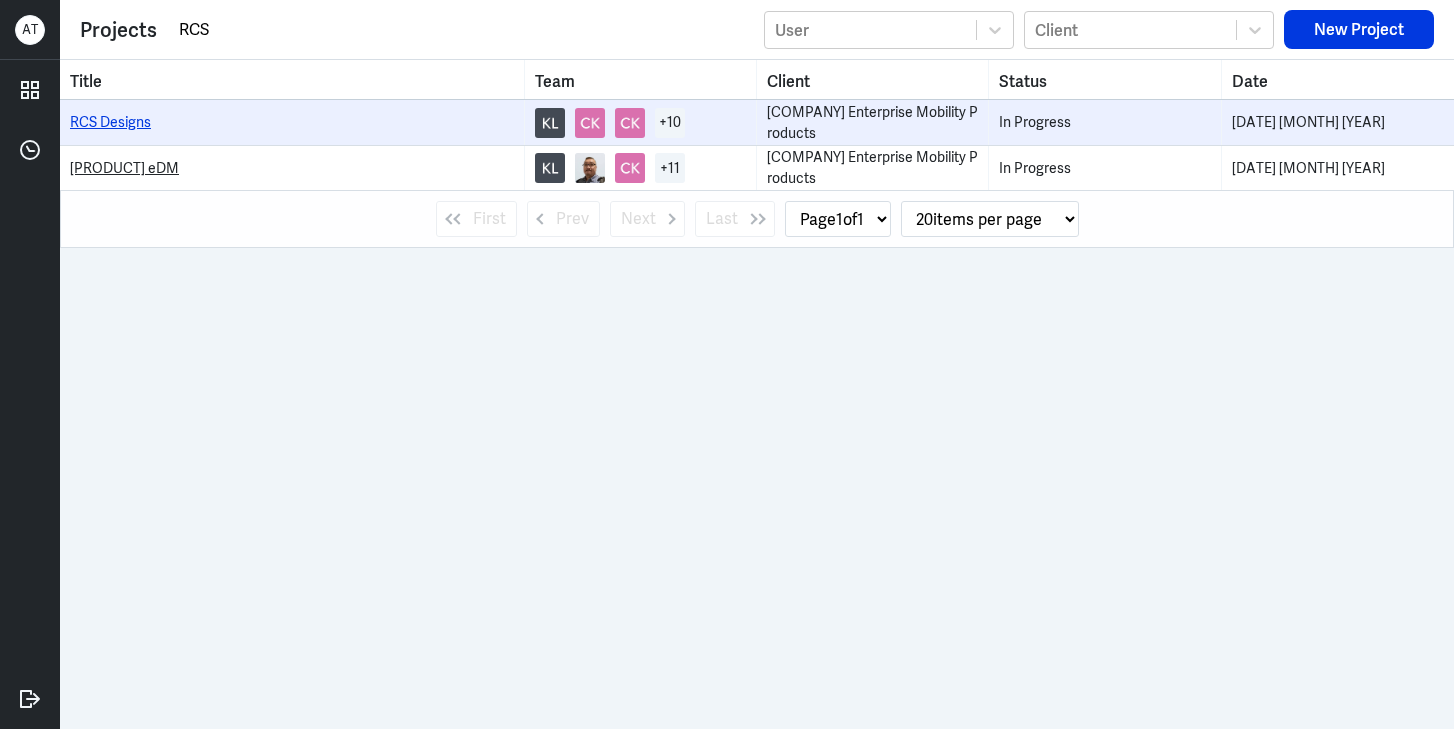 type on "RCS" 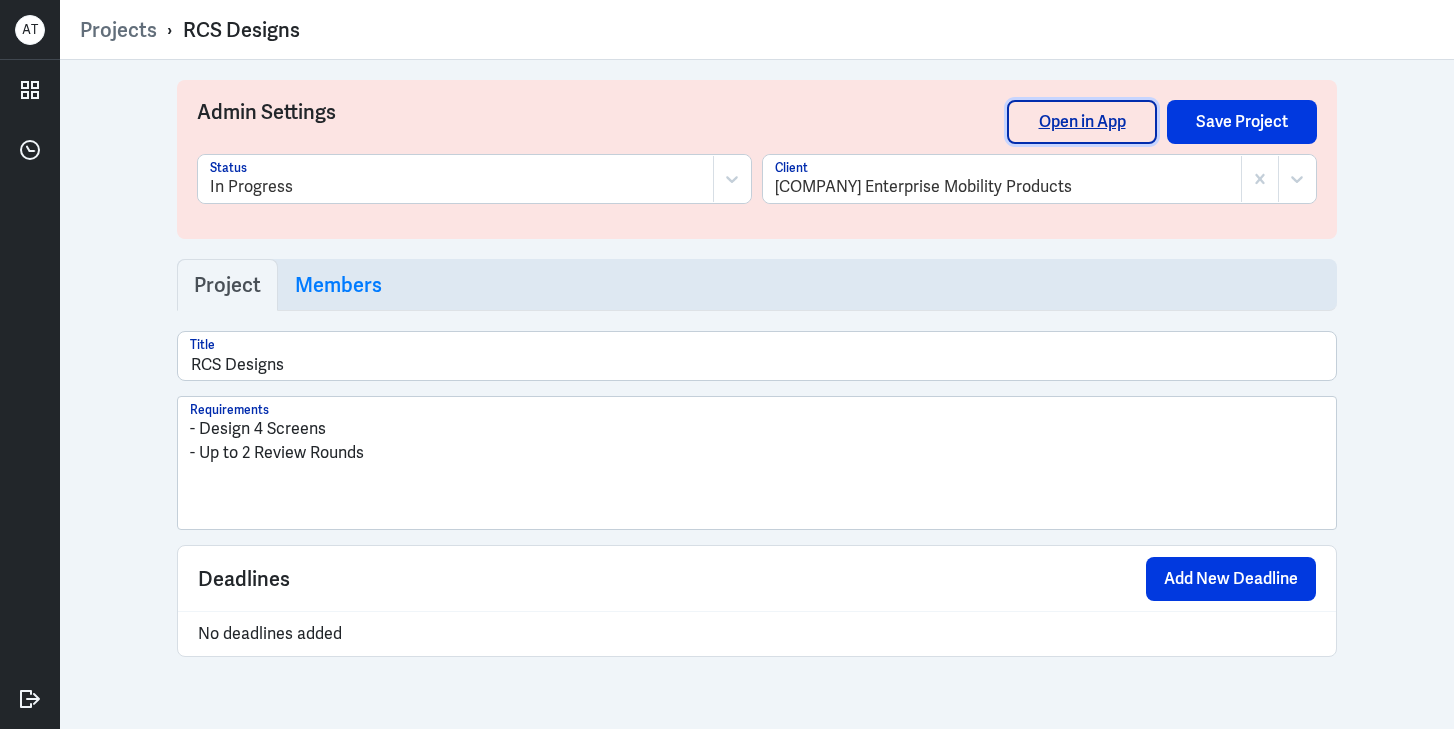 click on "Open in App" at bounding box center [1082, 122] 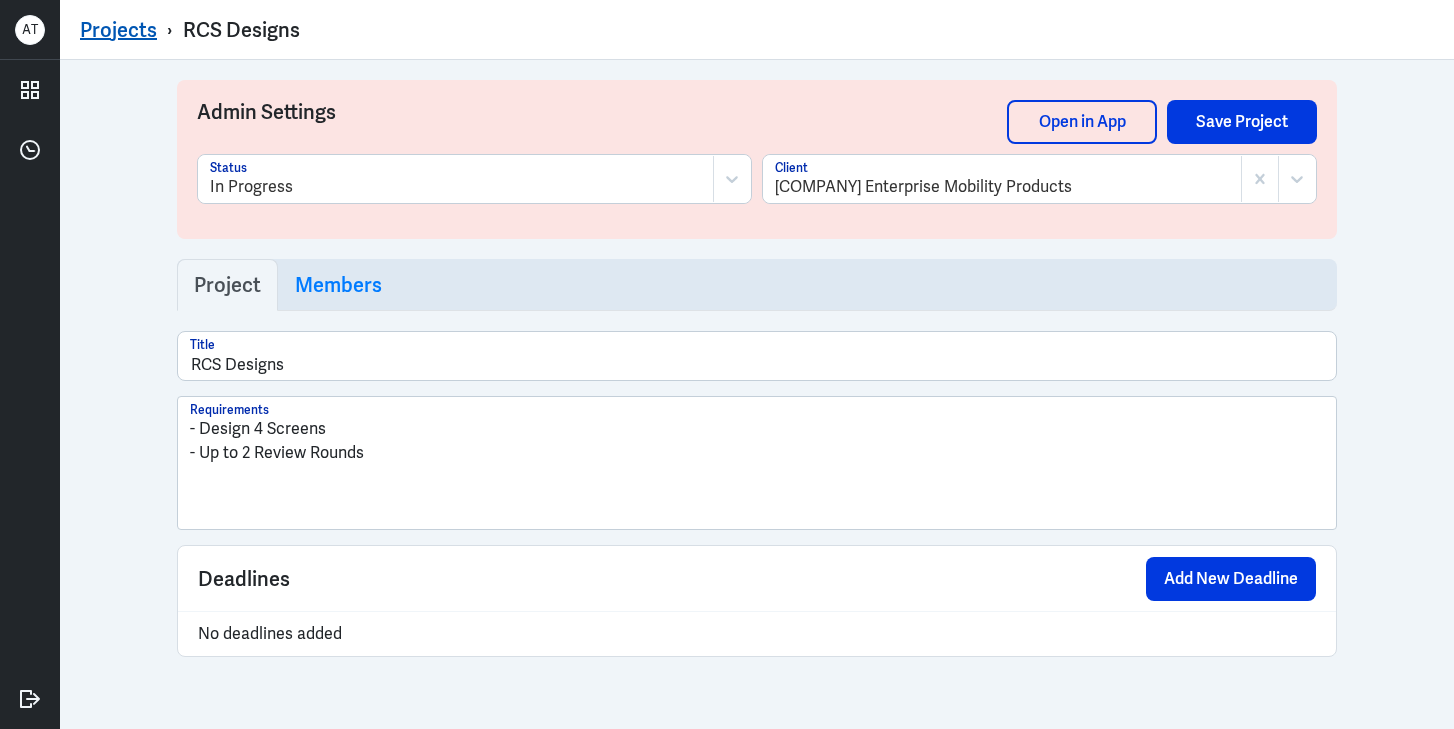 click on "Projects" at bounding box center [118, 30] 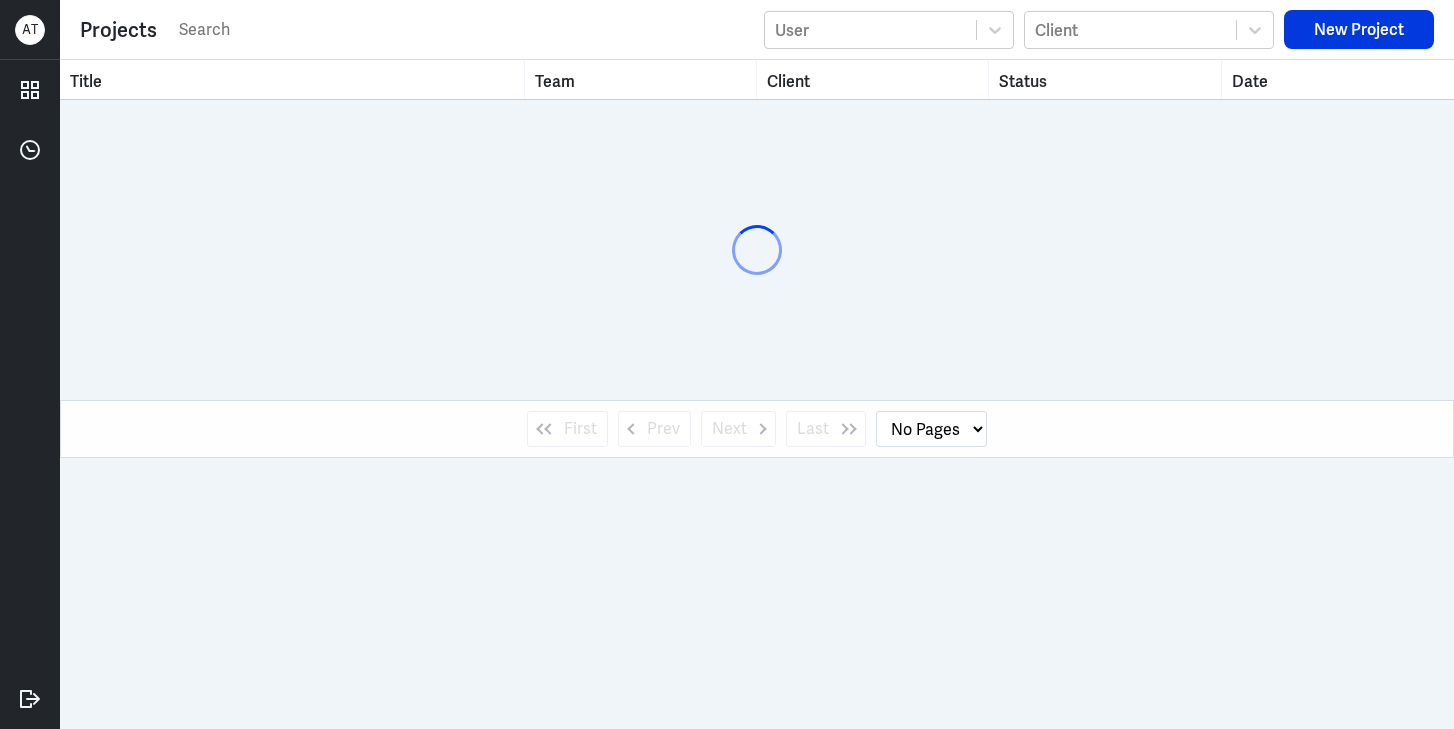 click at bounding box center [465, 30] 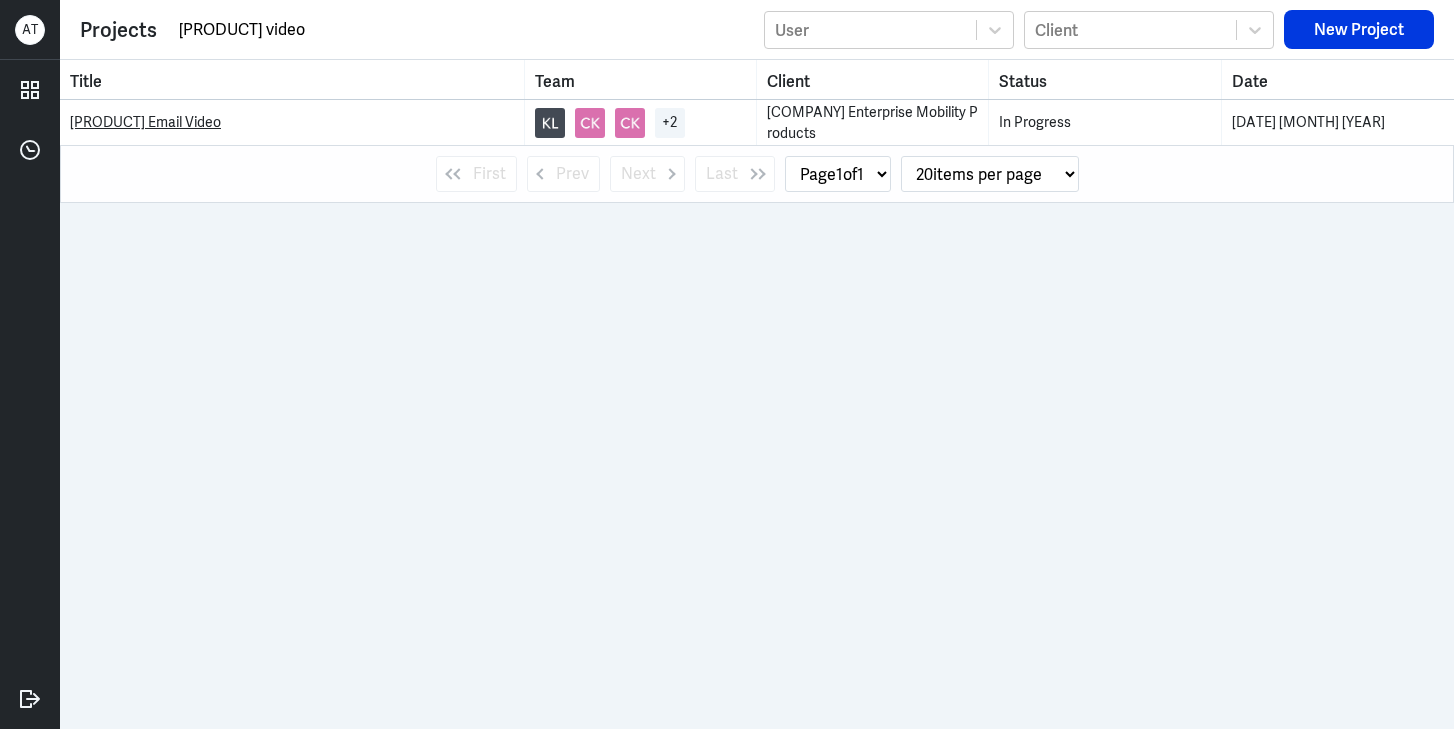 type on "[PRODUCT] video" 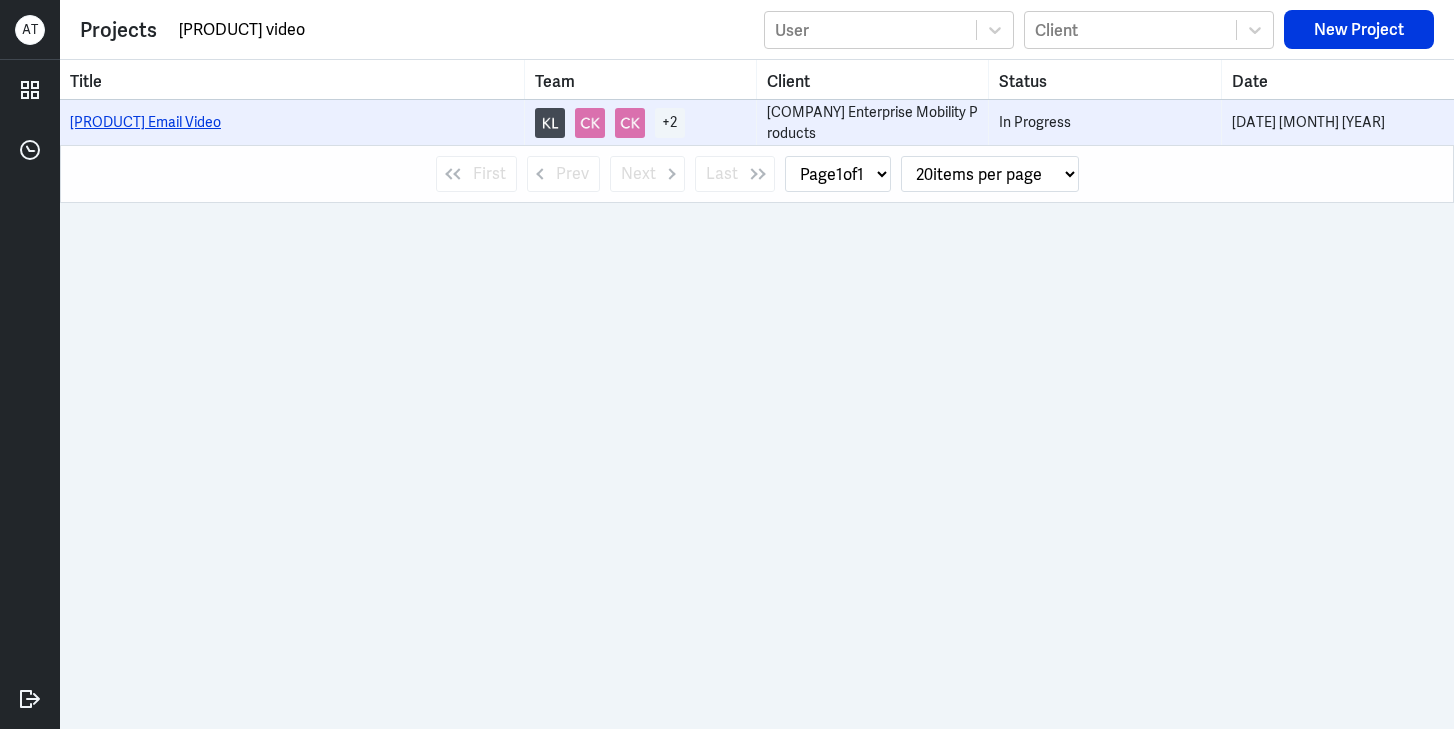click on "[PRODUCT] Email Video" at bounding box center [145, 122] 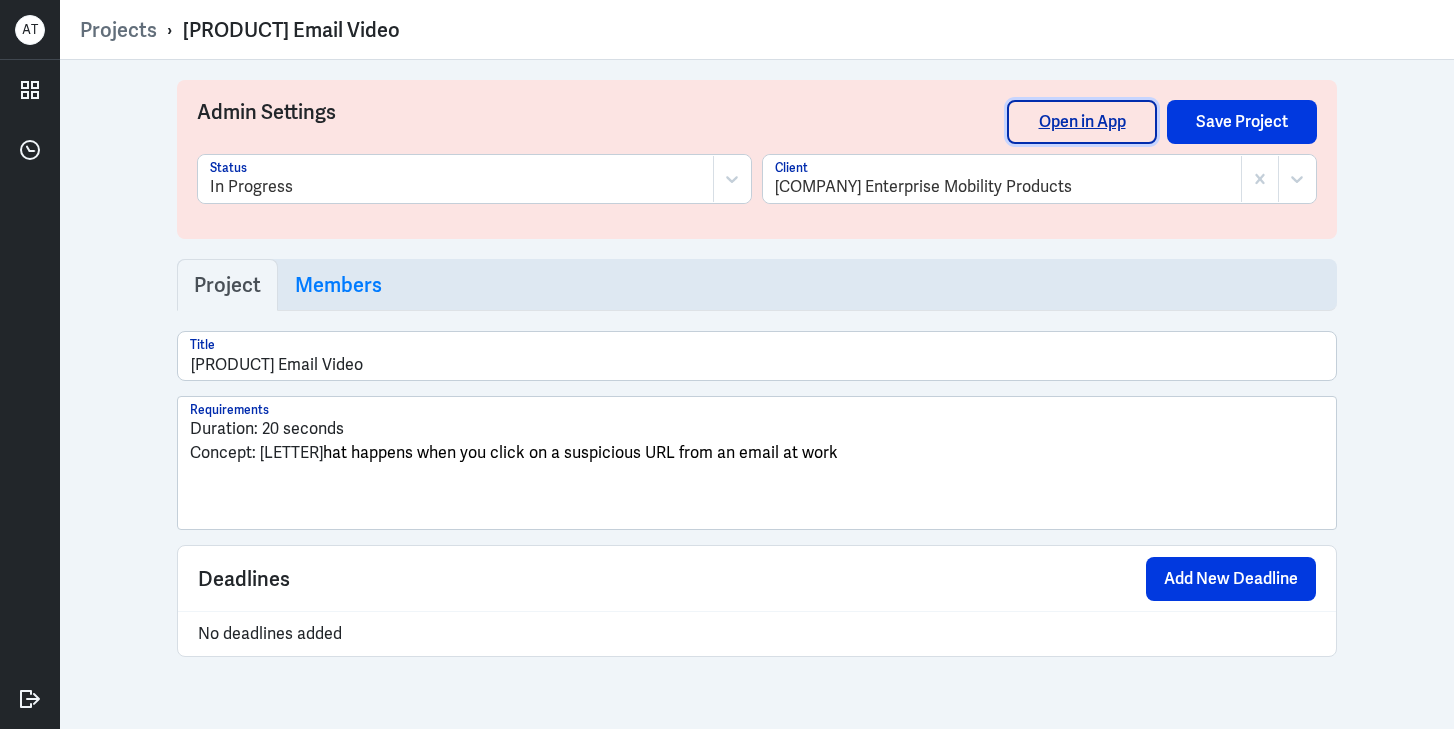 click on "Open in App" at bounding box center (1082, 122) 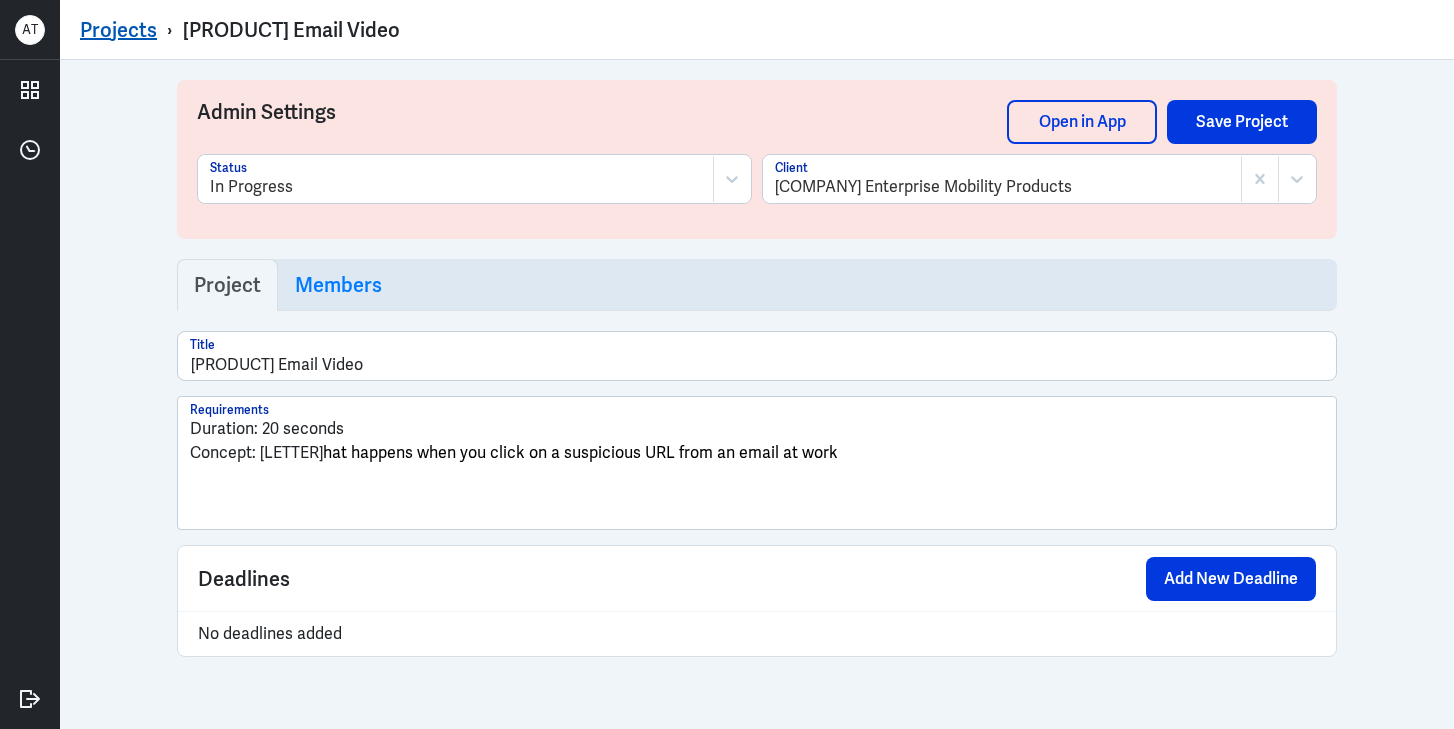 click on "Projects" at bounding box center [118, 30] 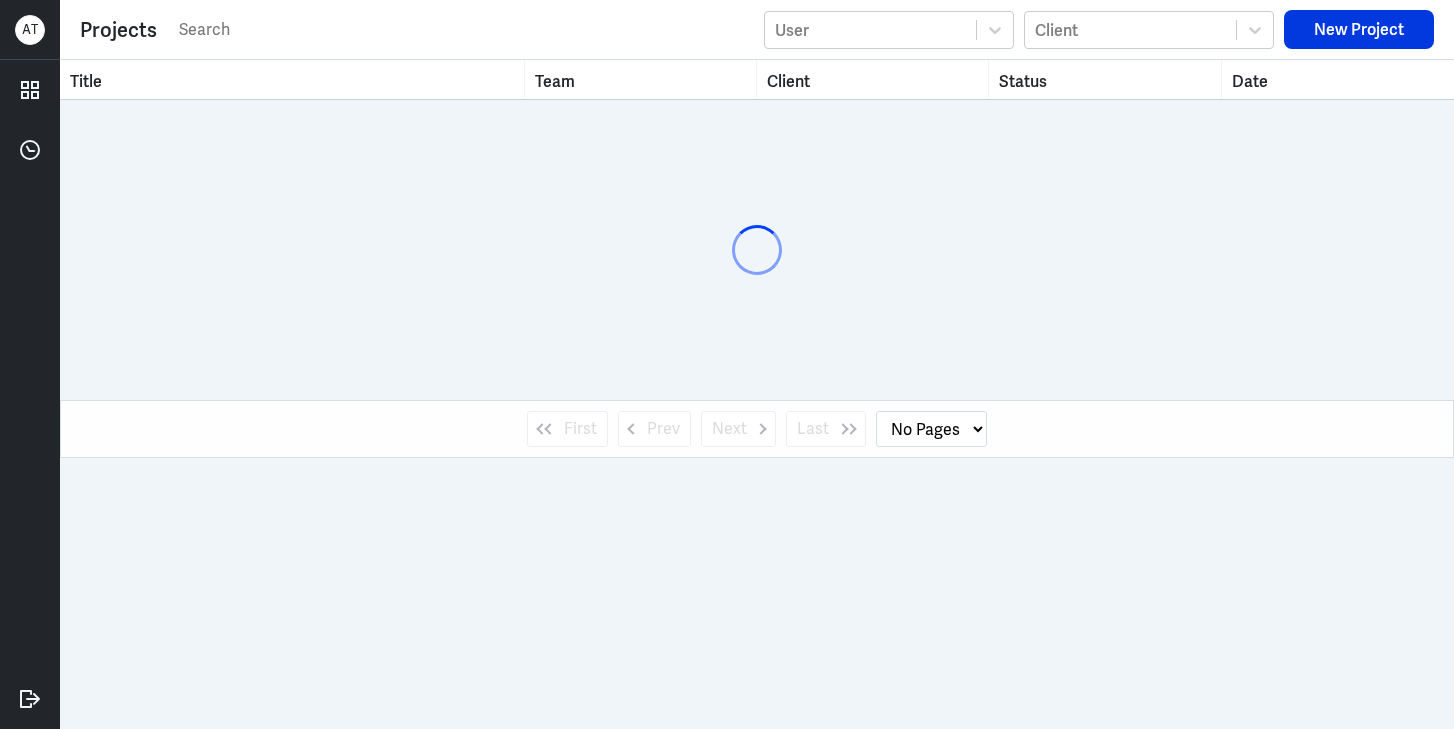 click at bounding box center [465, 30] 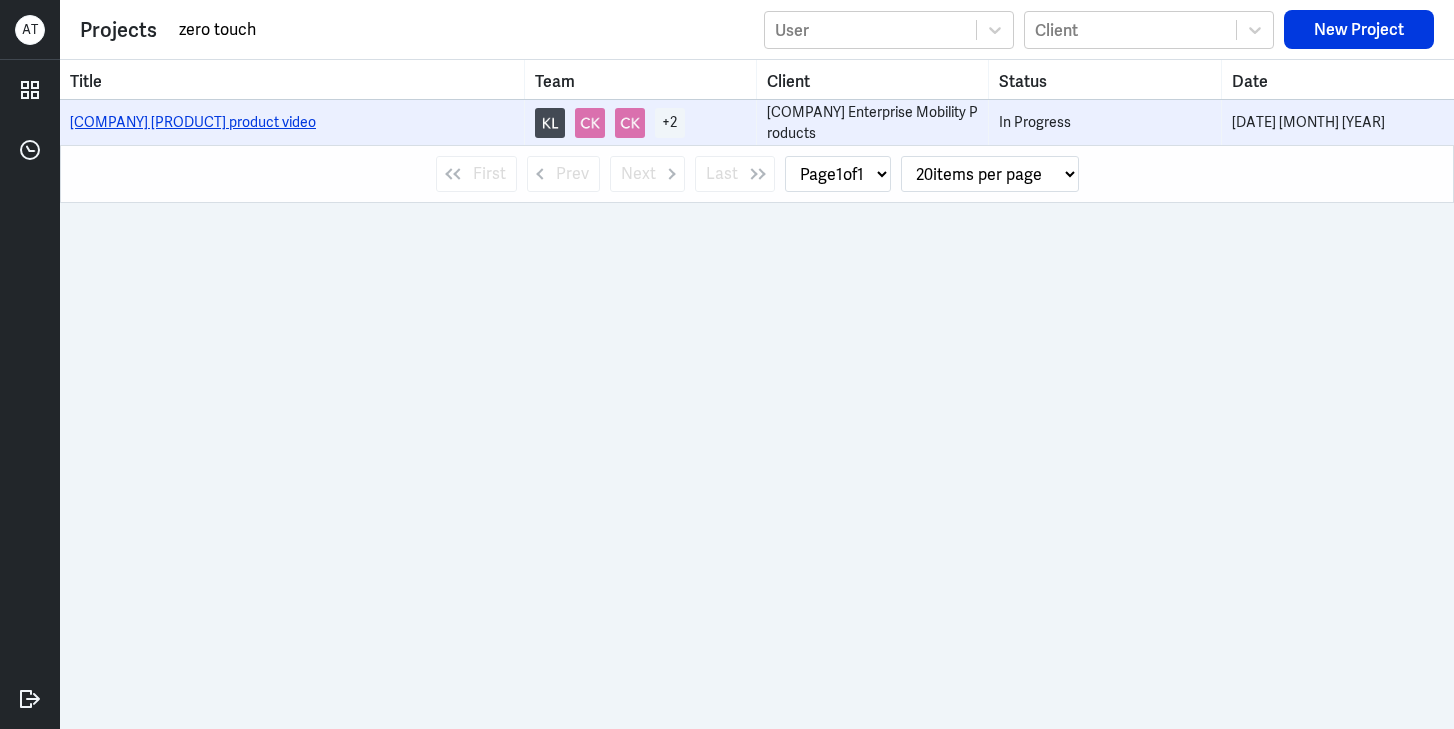 type on "zero touch" 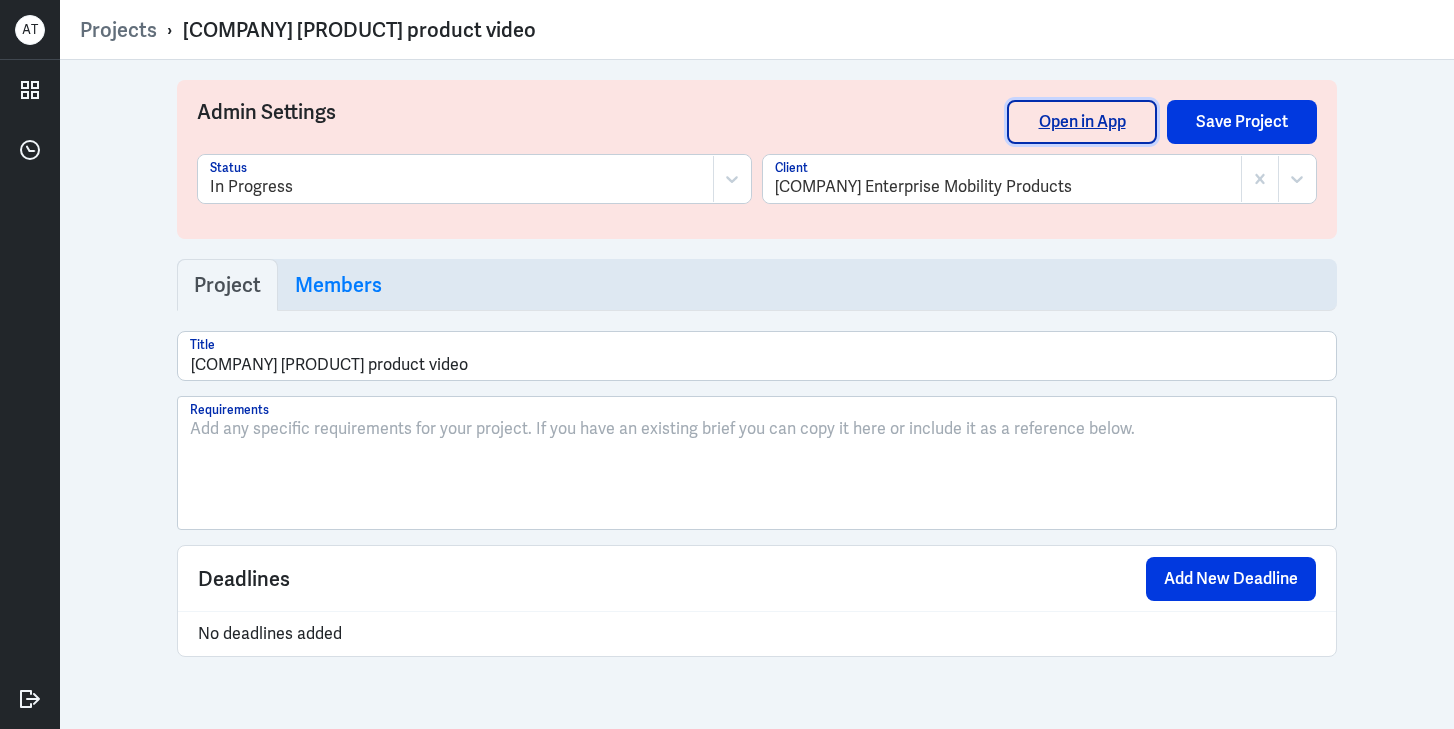 click on "Open in App" at bounding box center [1082, 122] 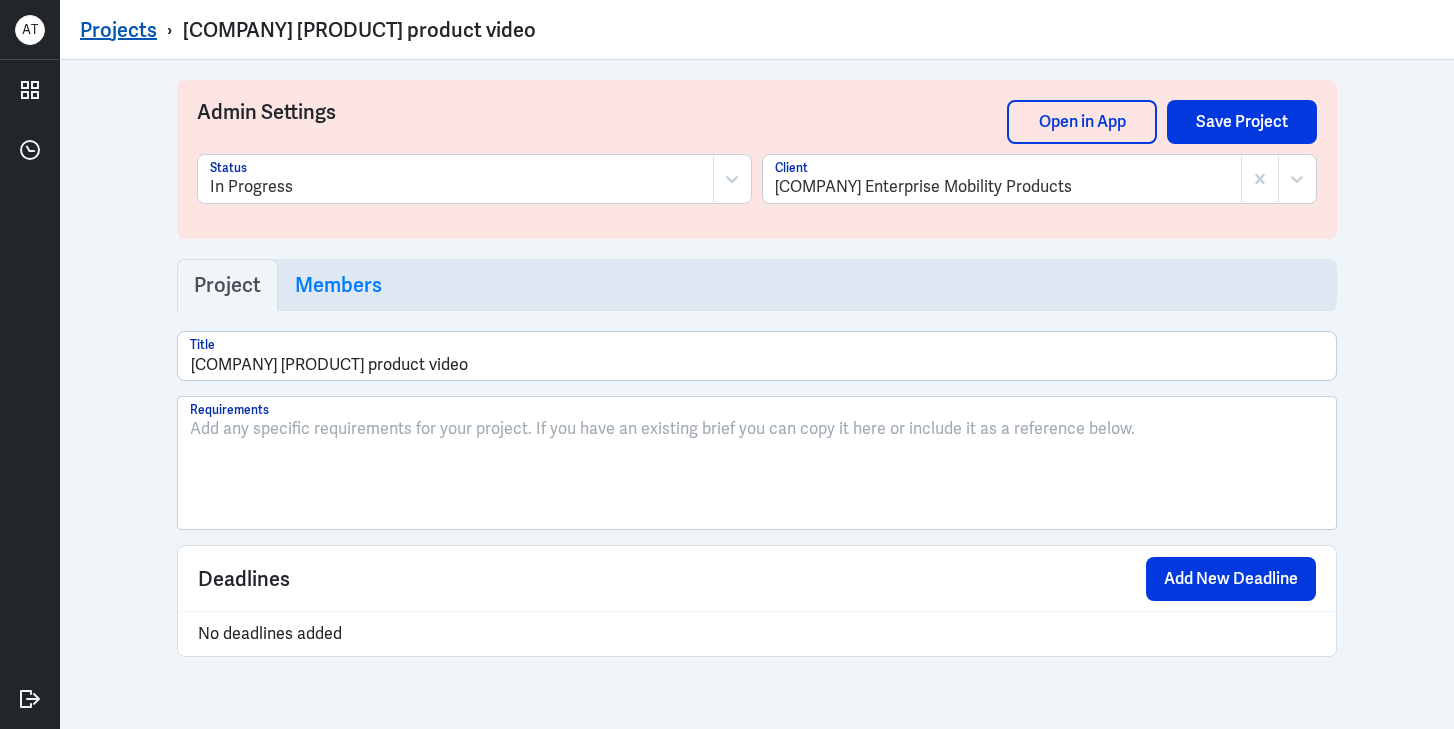 click on "Projects" at bounding box center [118, 30] 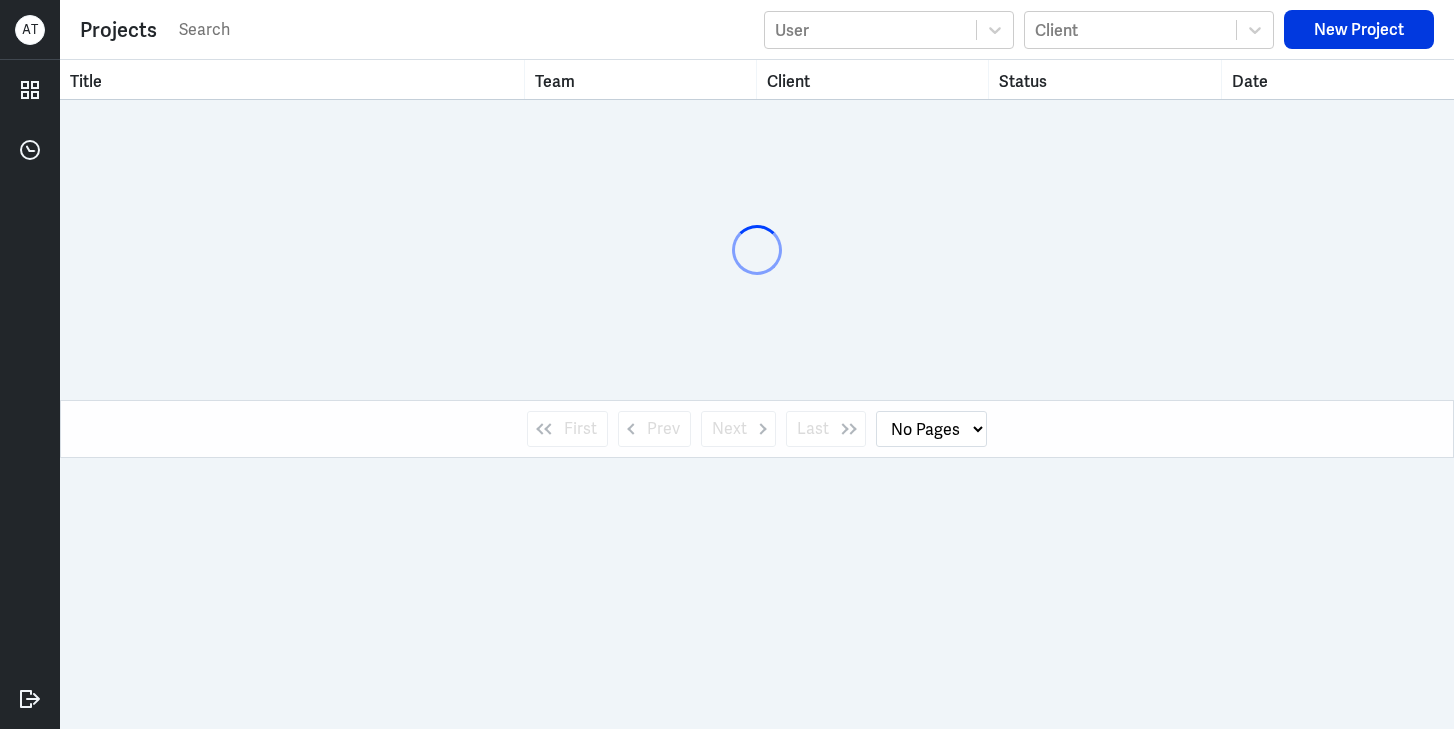 click at bounding box center [465, 30] 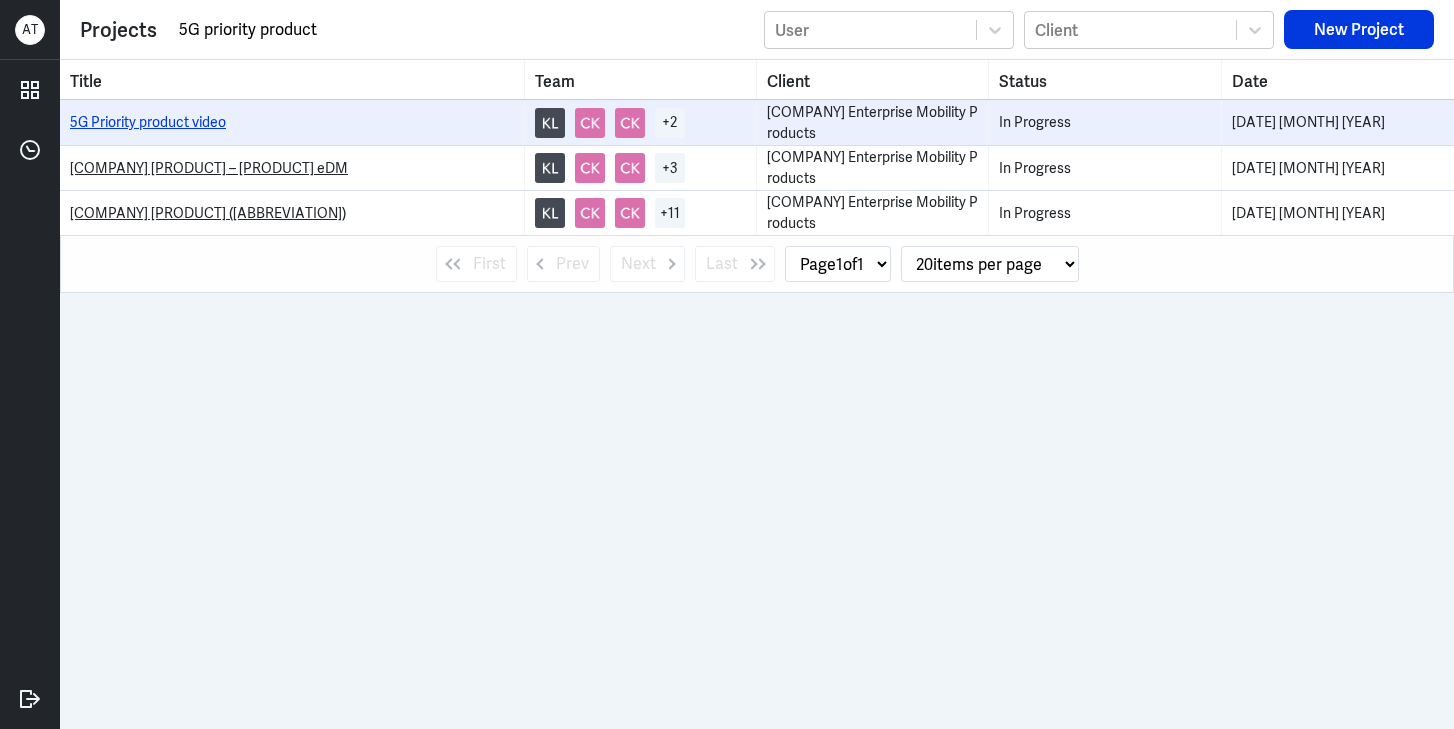 type on "5G priority product" 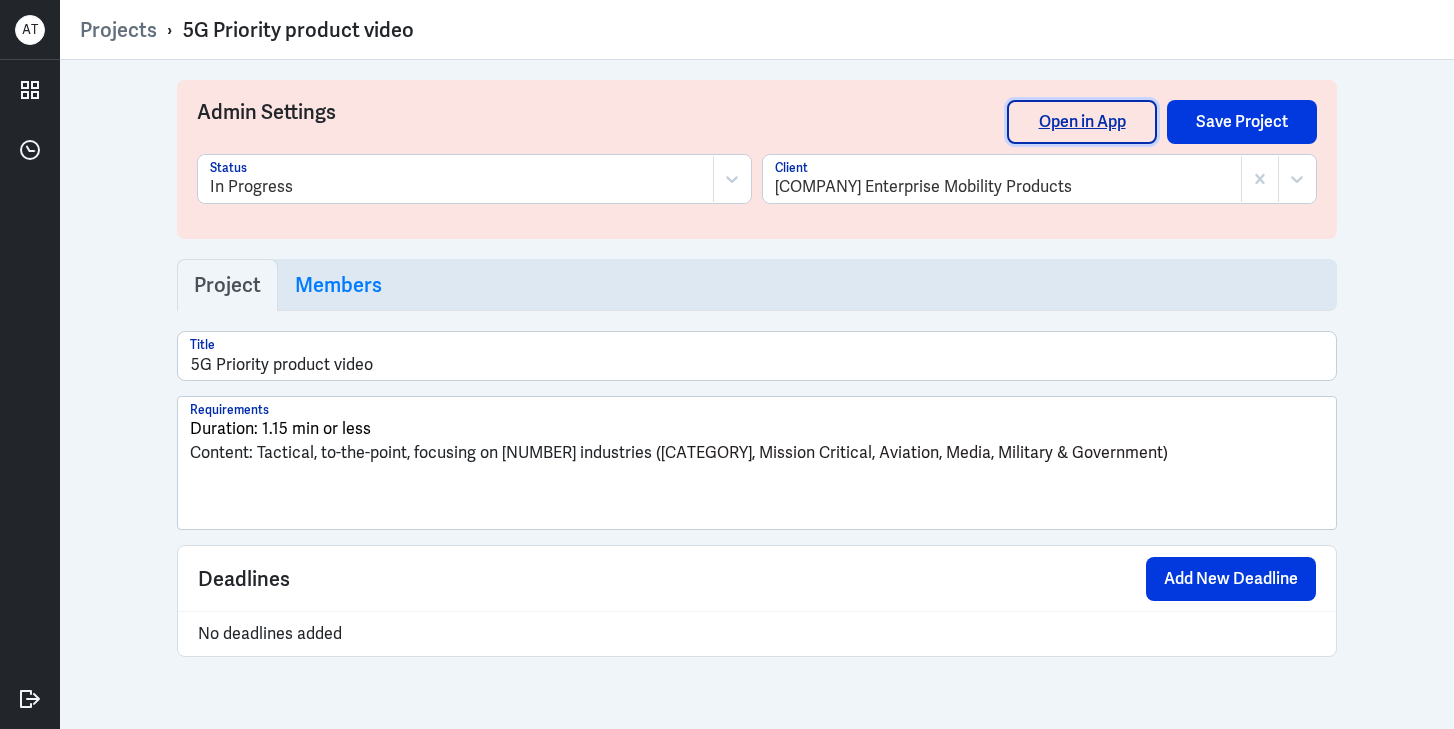 click on "Open in App" at bounding box center [1082, 122] 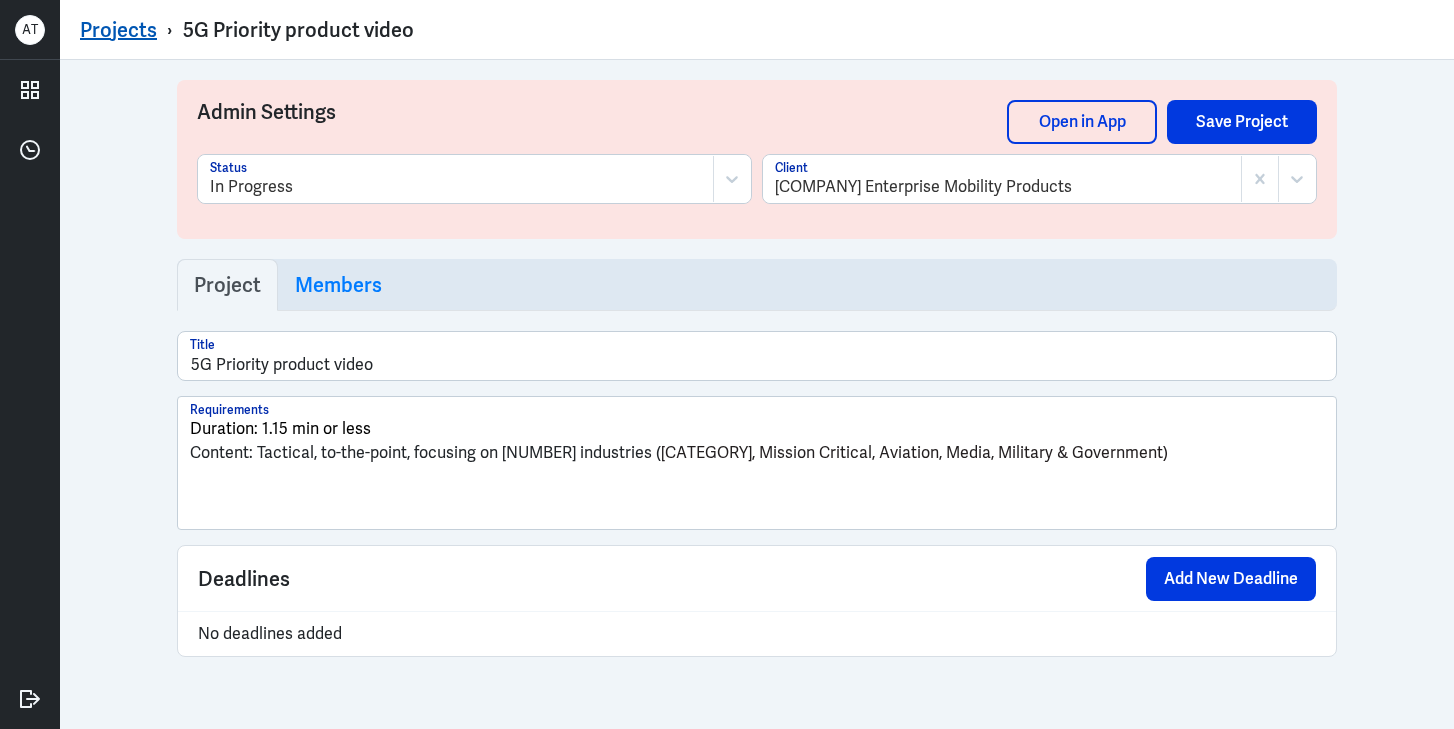 click on "Projects" at bounding box center (118, 30) 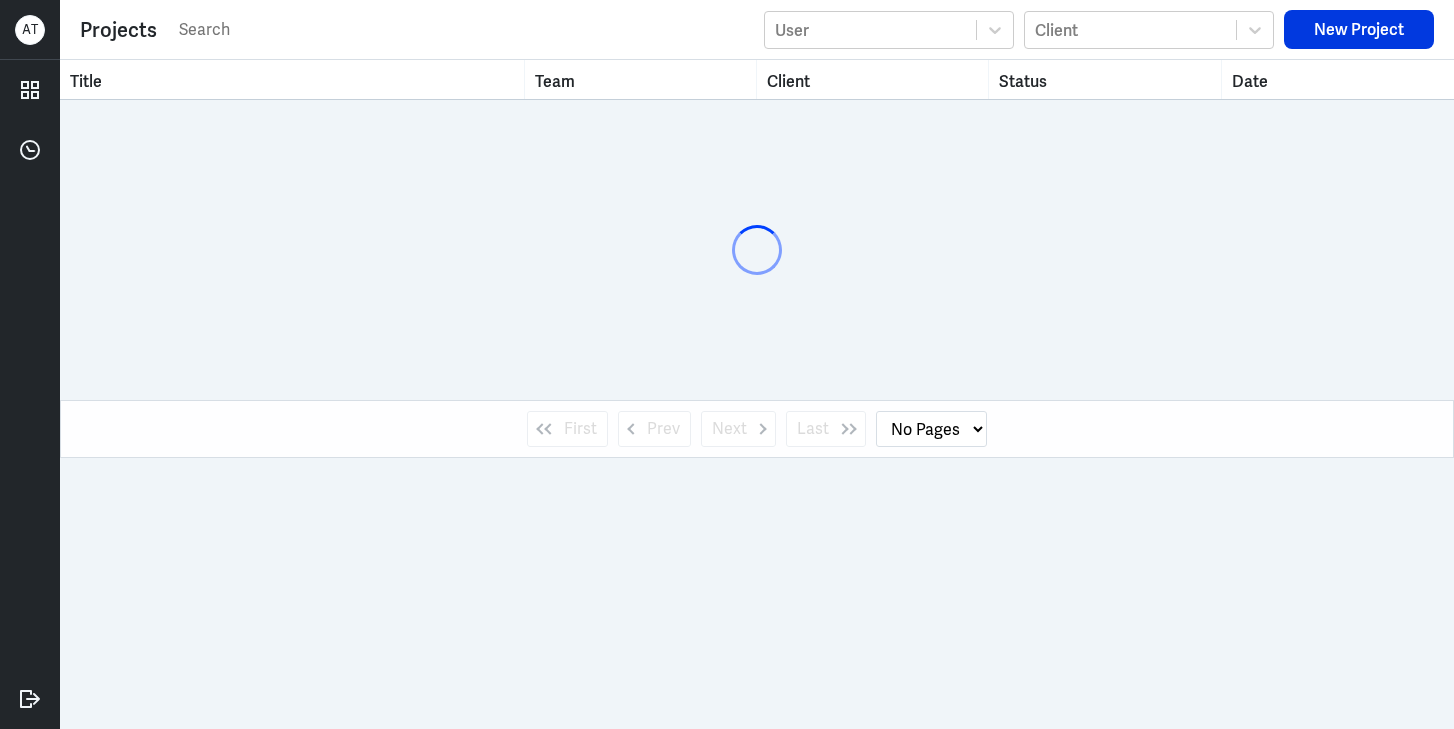 click at bounding box center (465, 30) 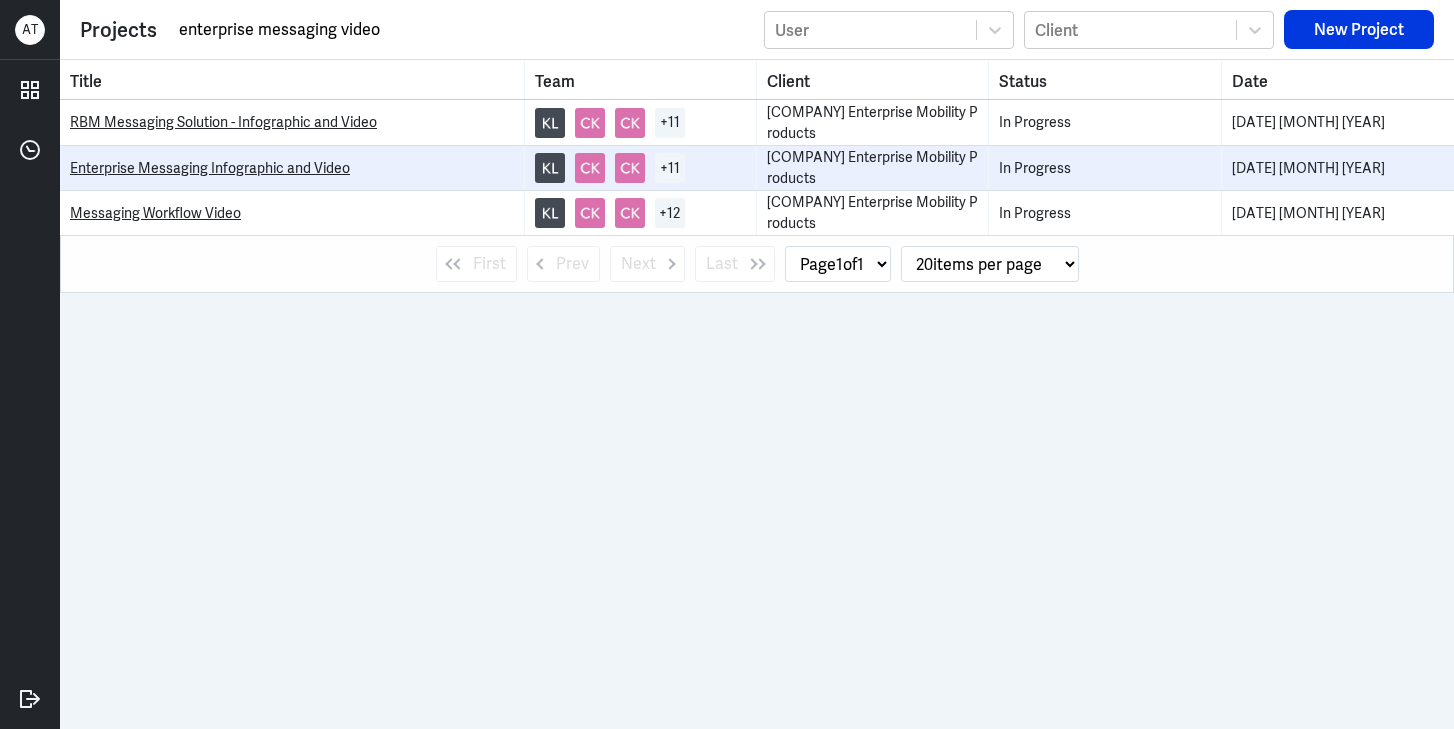 type on "enterprise messaging video" 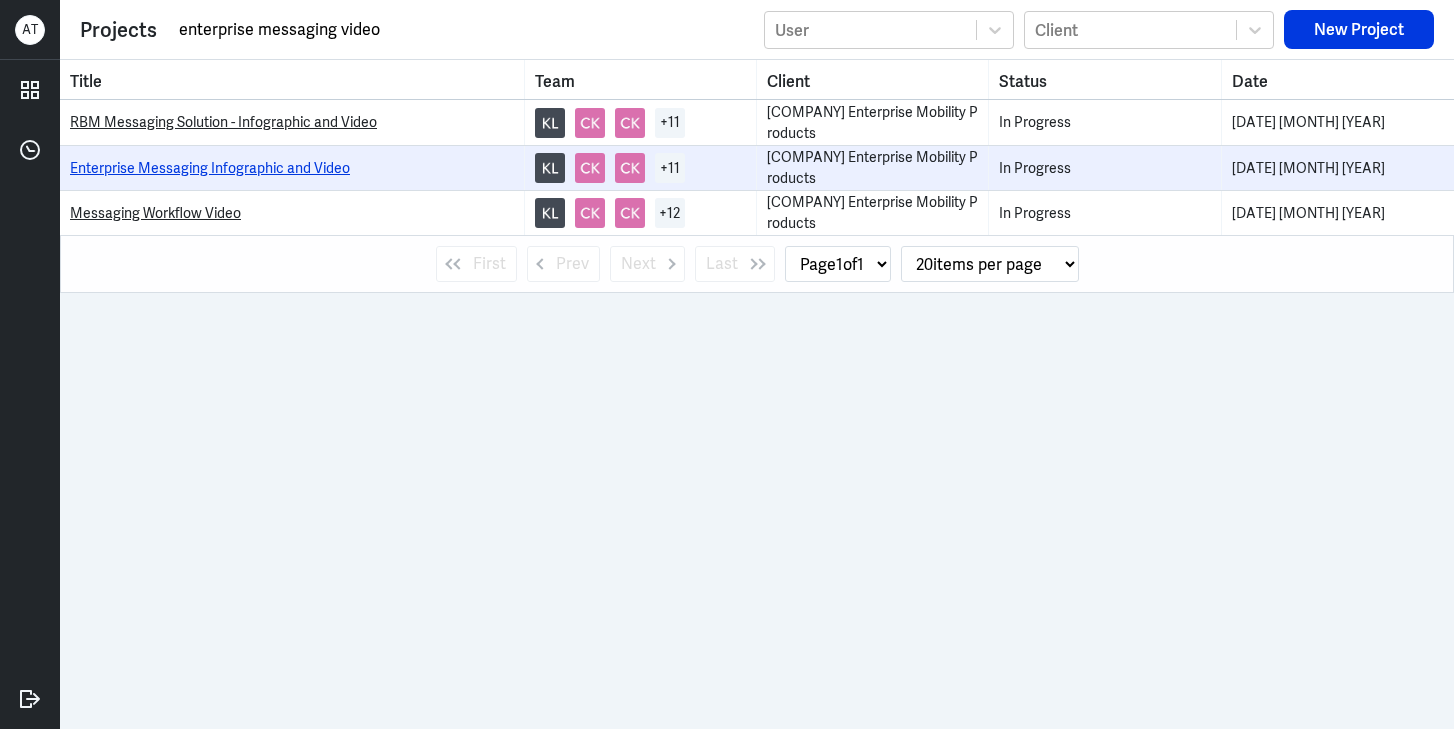 click on "Enterprise Messaging Infographic and Video" at bounding box center (210, 168) 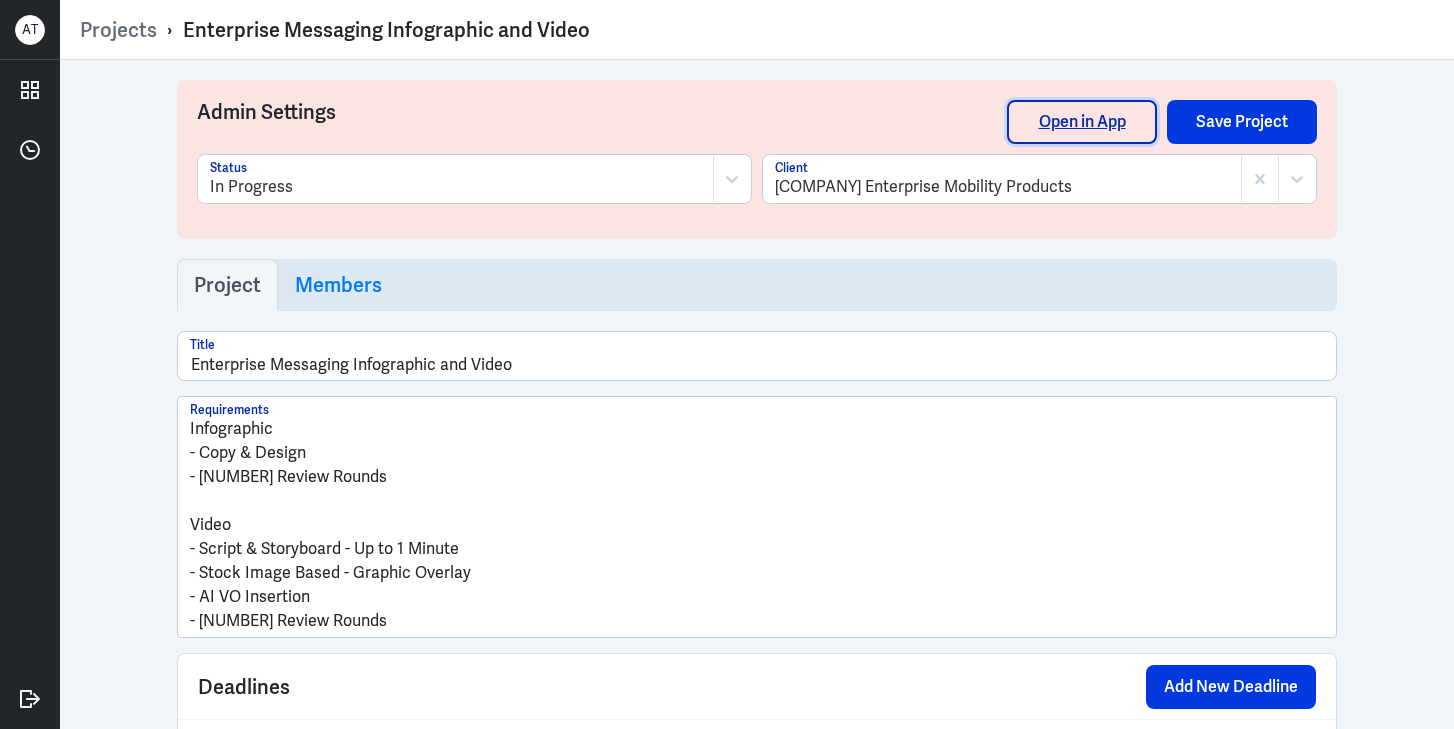 click on "Open in App" at bounding box center [1082, 122] 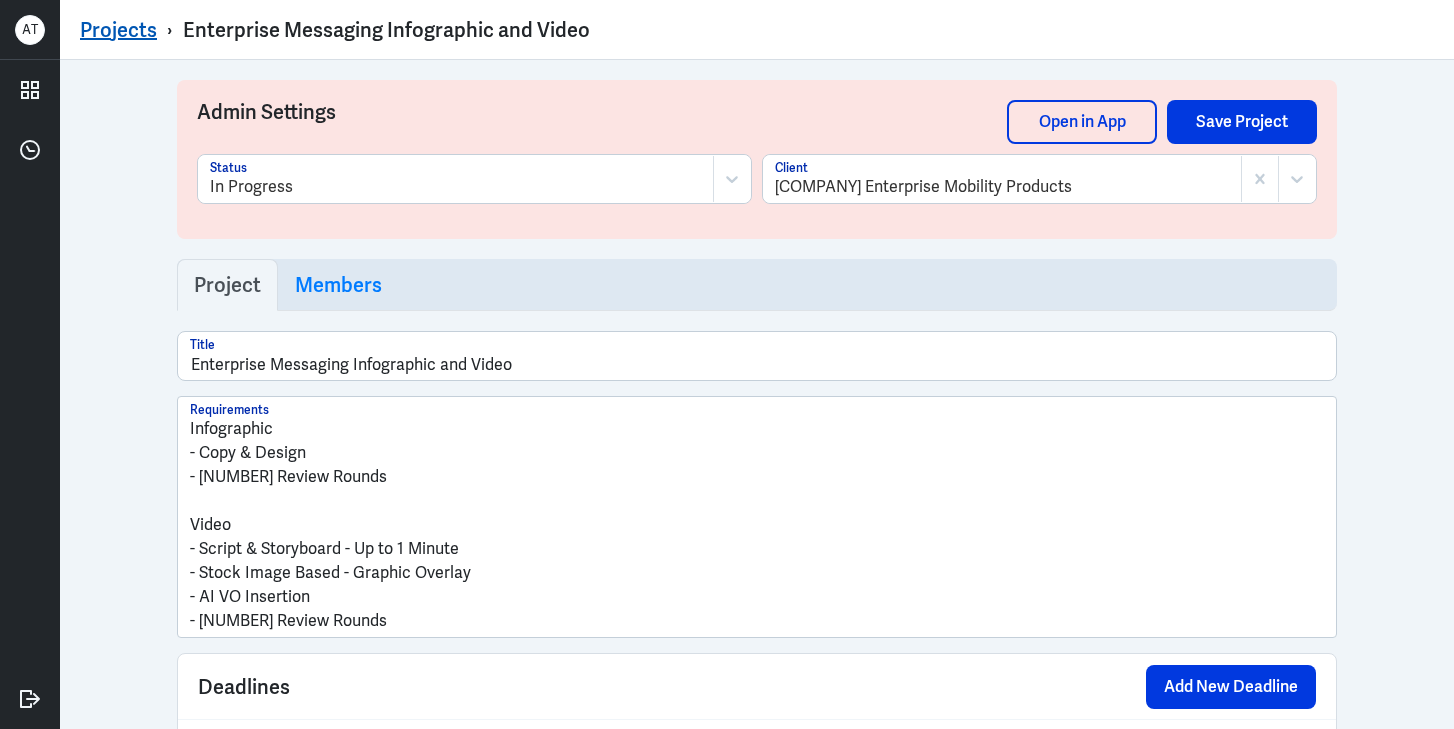 click on "Projects" at bounding box center [118, 30] 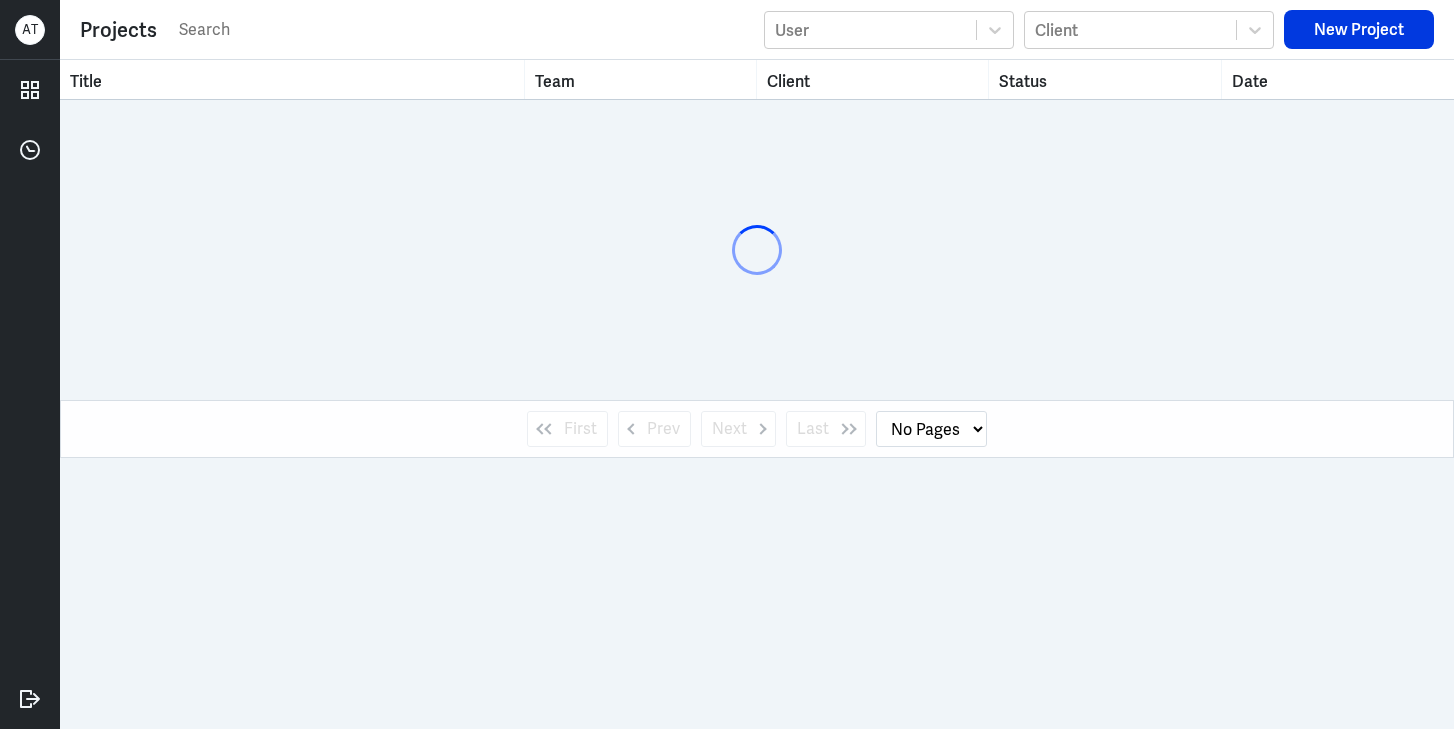 select on "1" 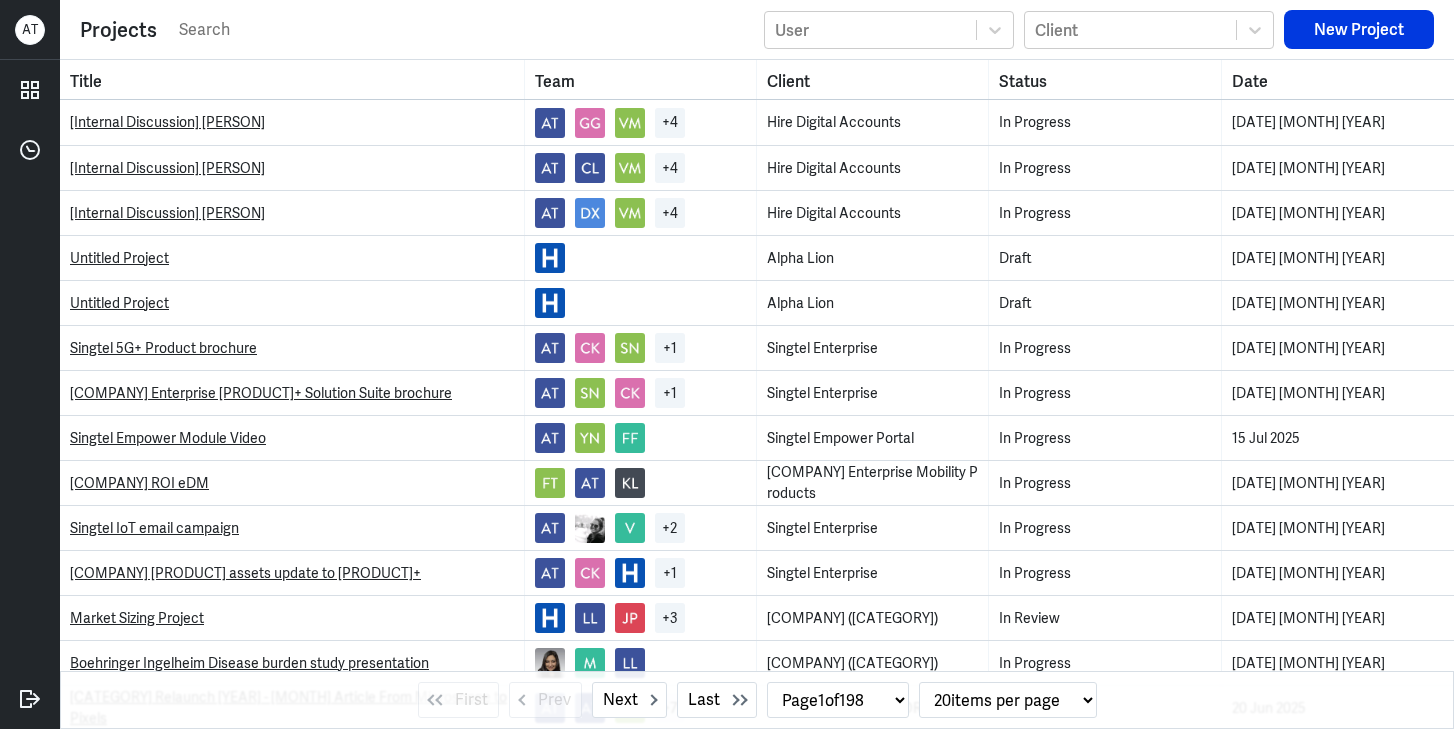 click at bounding box center [465, 30] 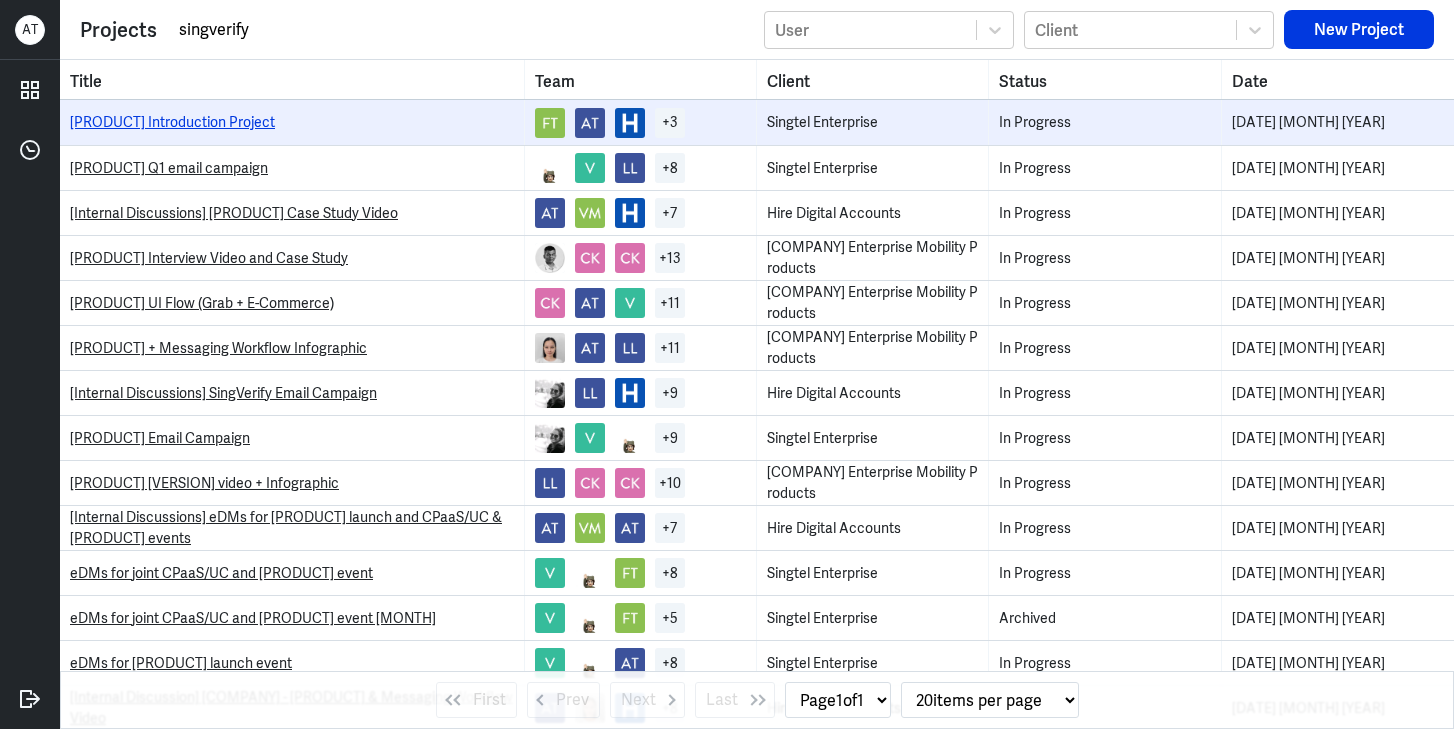 type on "singverify" 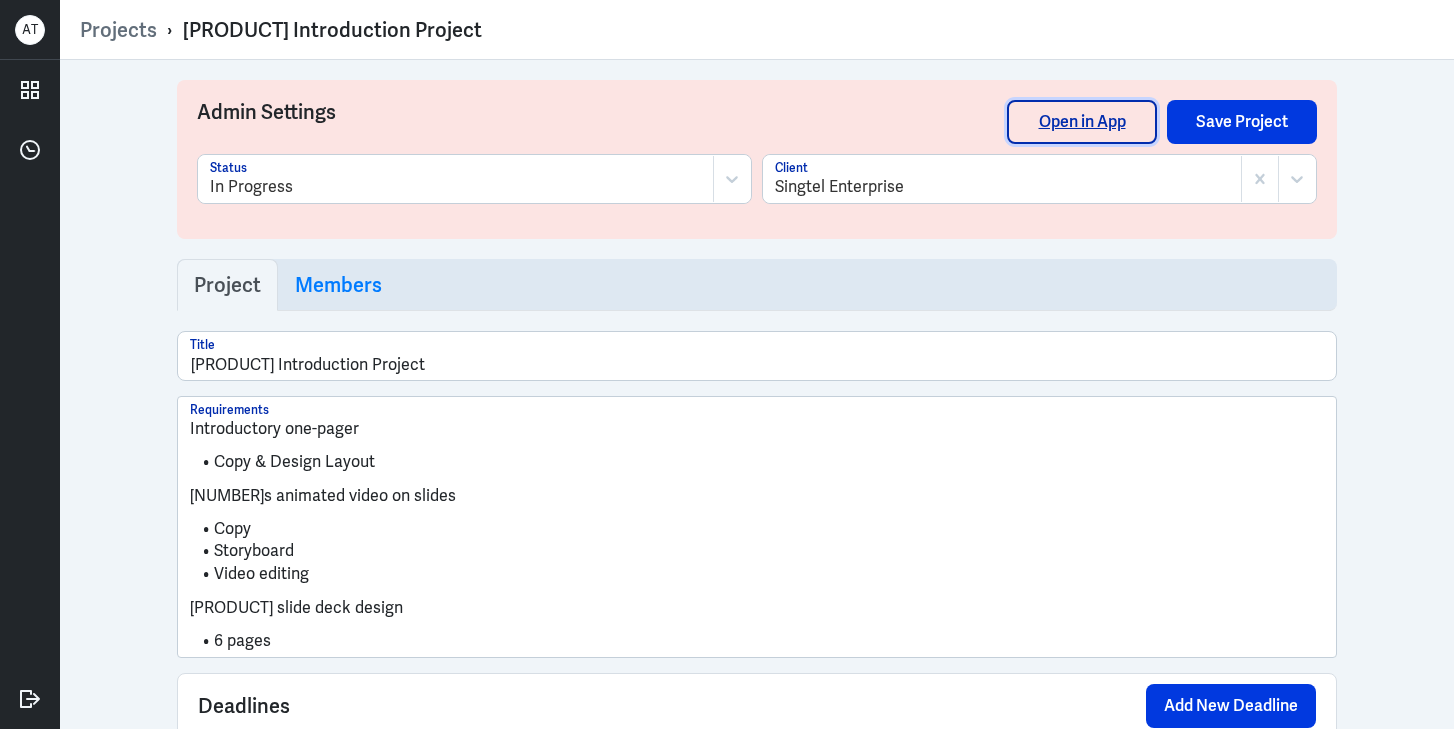 click on "Open in App" at bounding box center (1082, 122) 